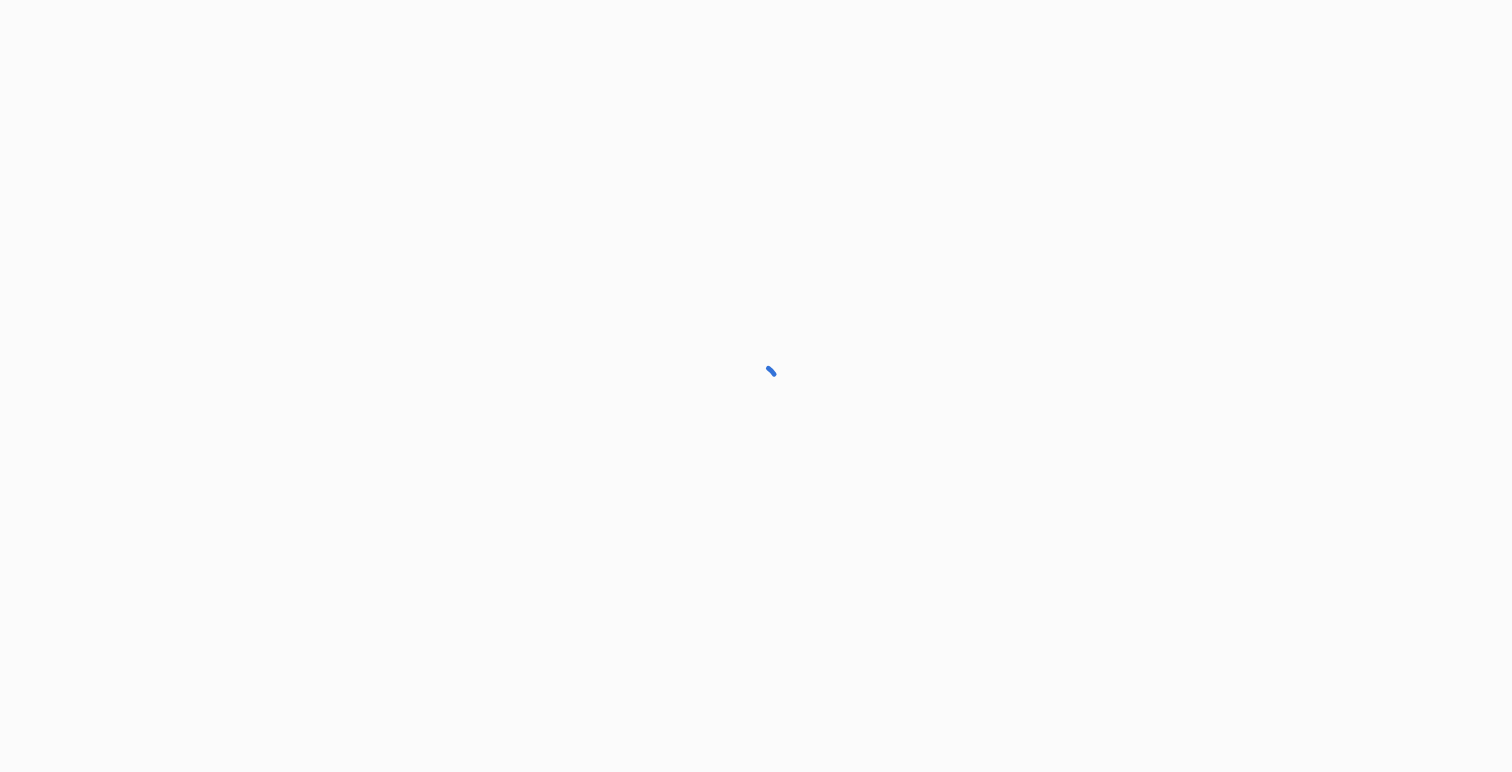 scroll, scrollTop: 0, scrollLeft: 0, axis: both 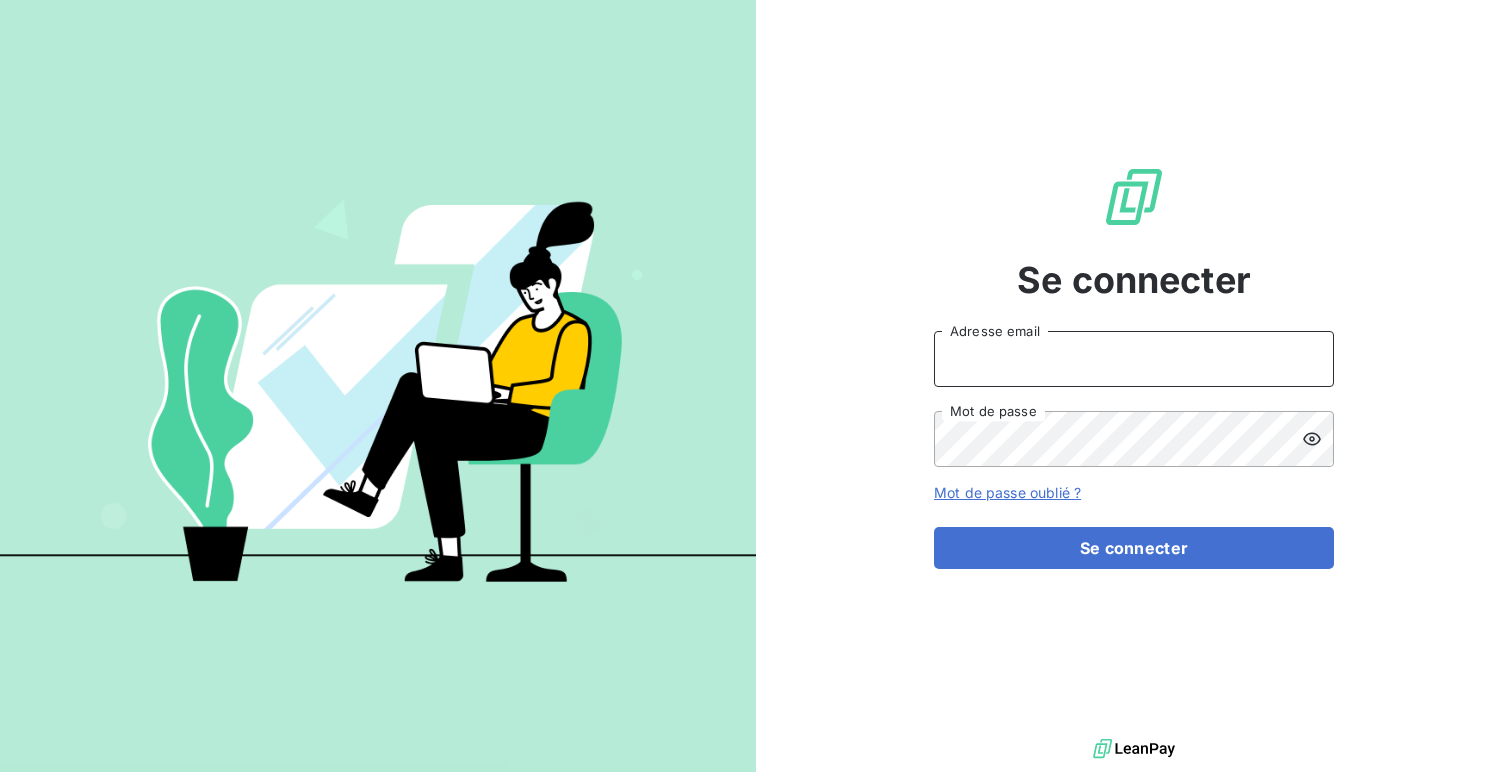 click on "Adresse email" at bounding box center (1134, 359) 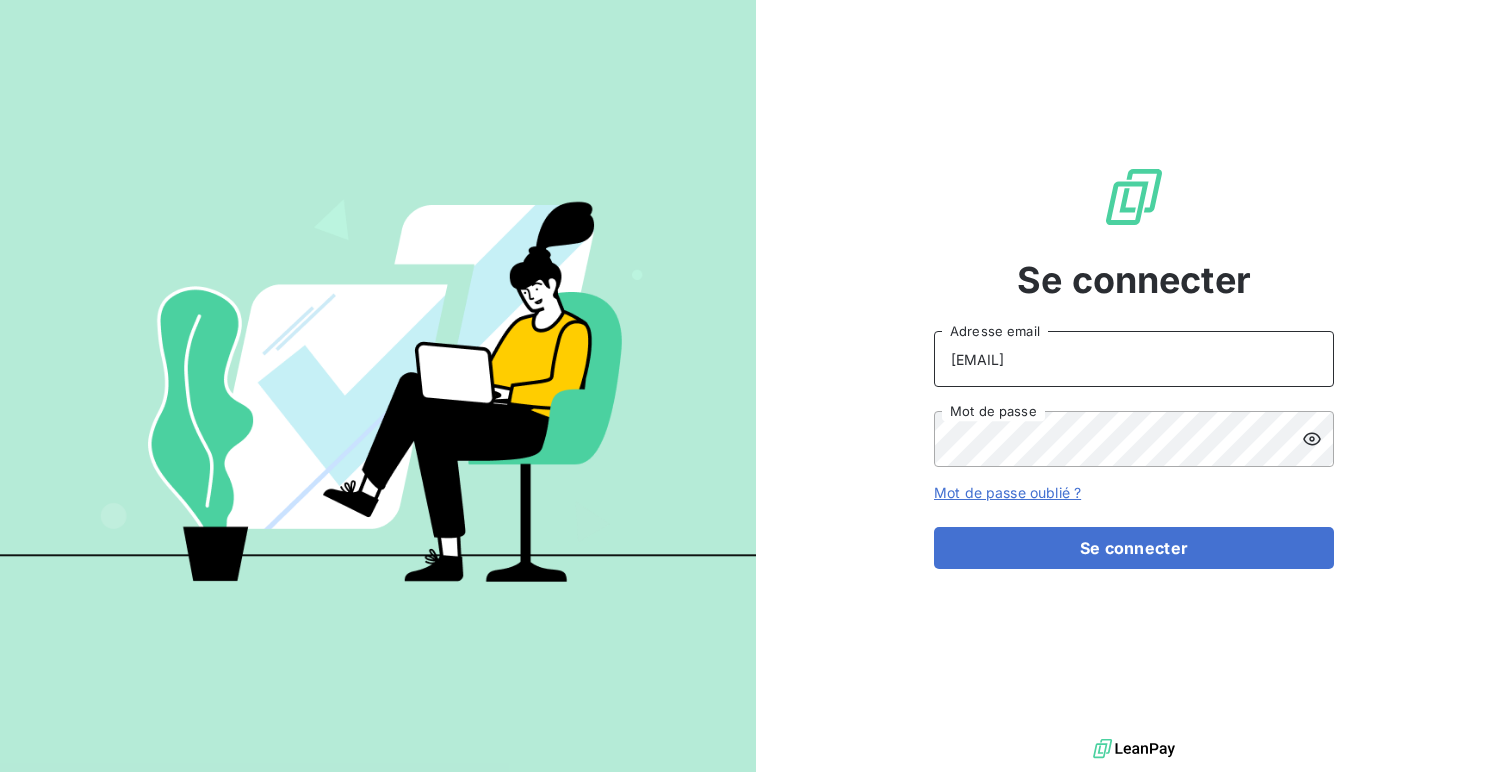 type on "admin@lorcamat" 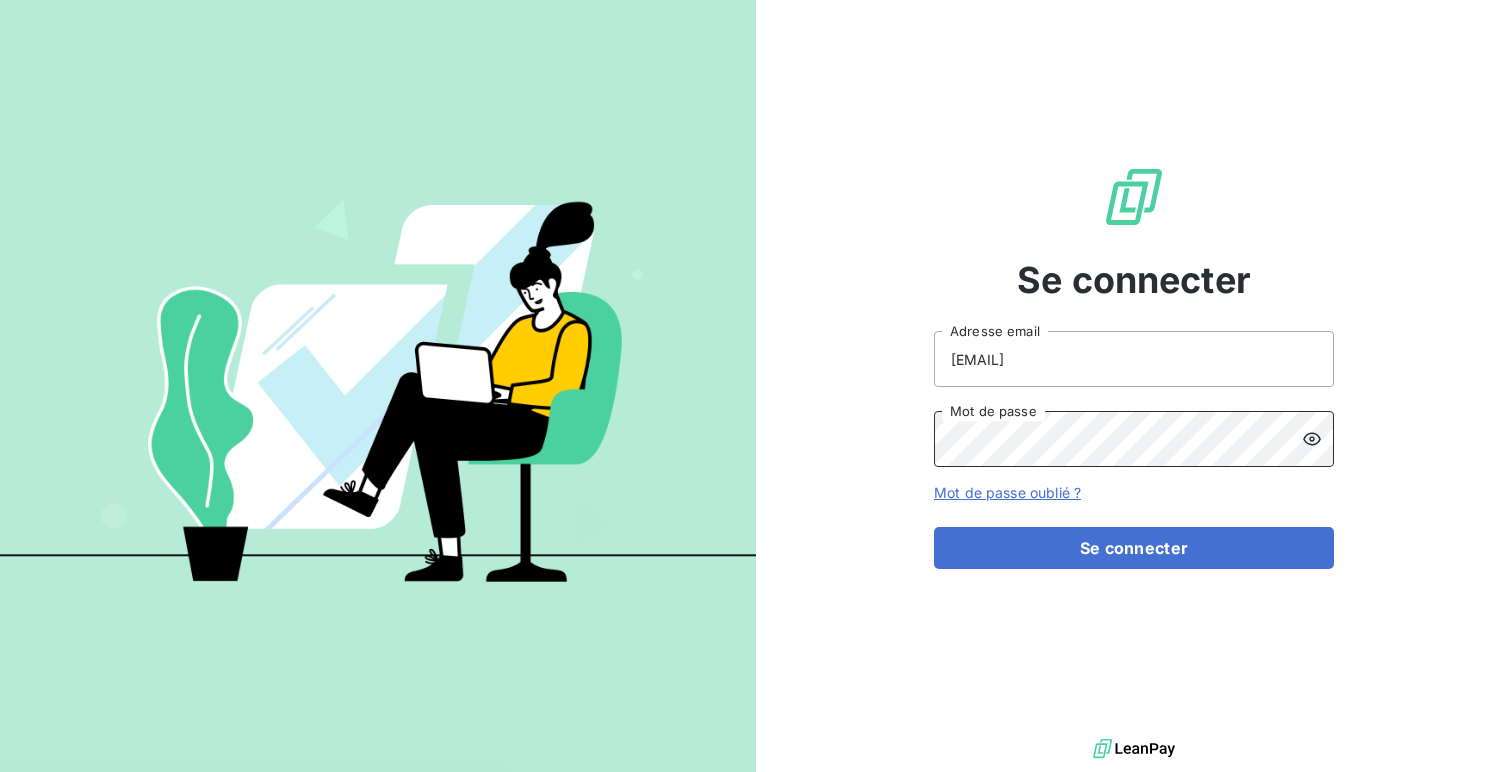 click on "Se connecter" at bounding box center [1134, 548] 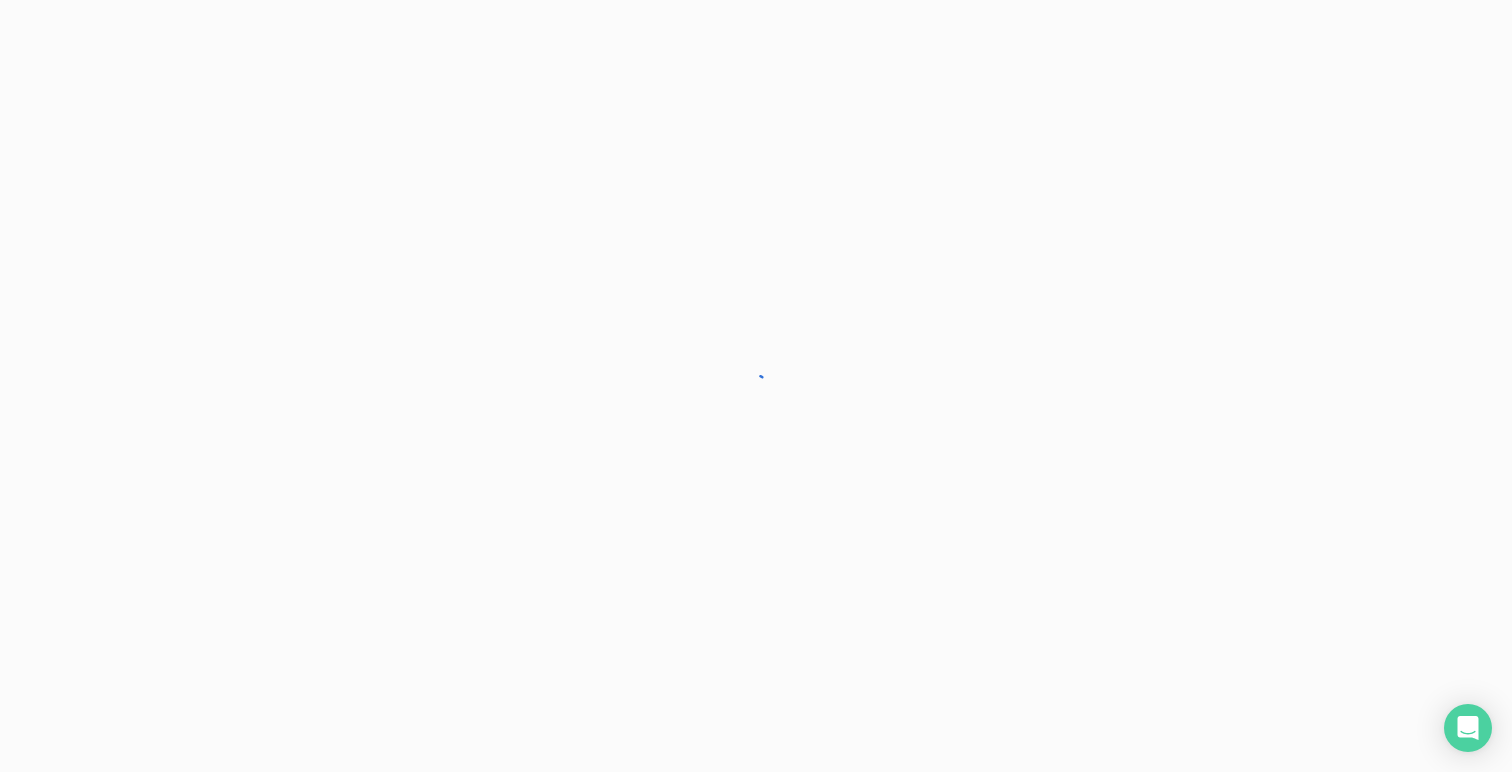 scroll, scrollTop: 0, scrollLeft: 0, axis: both 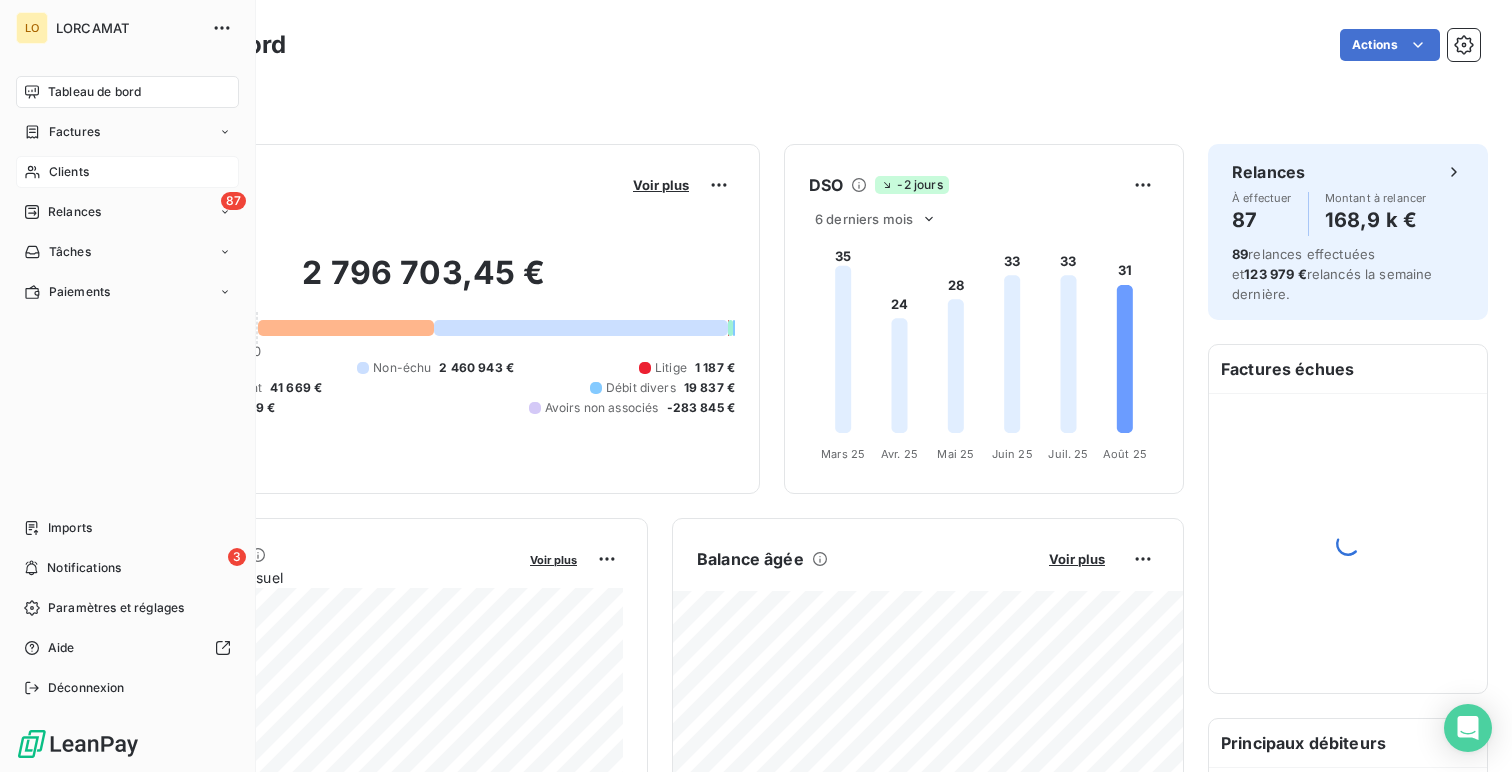 click on "Clients" at bounding box center (127, 172) 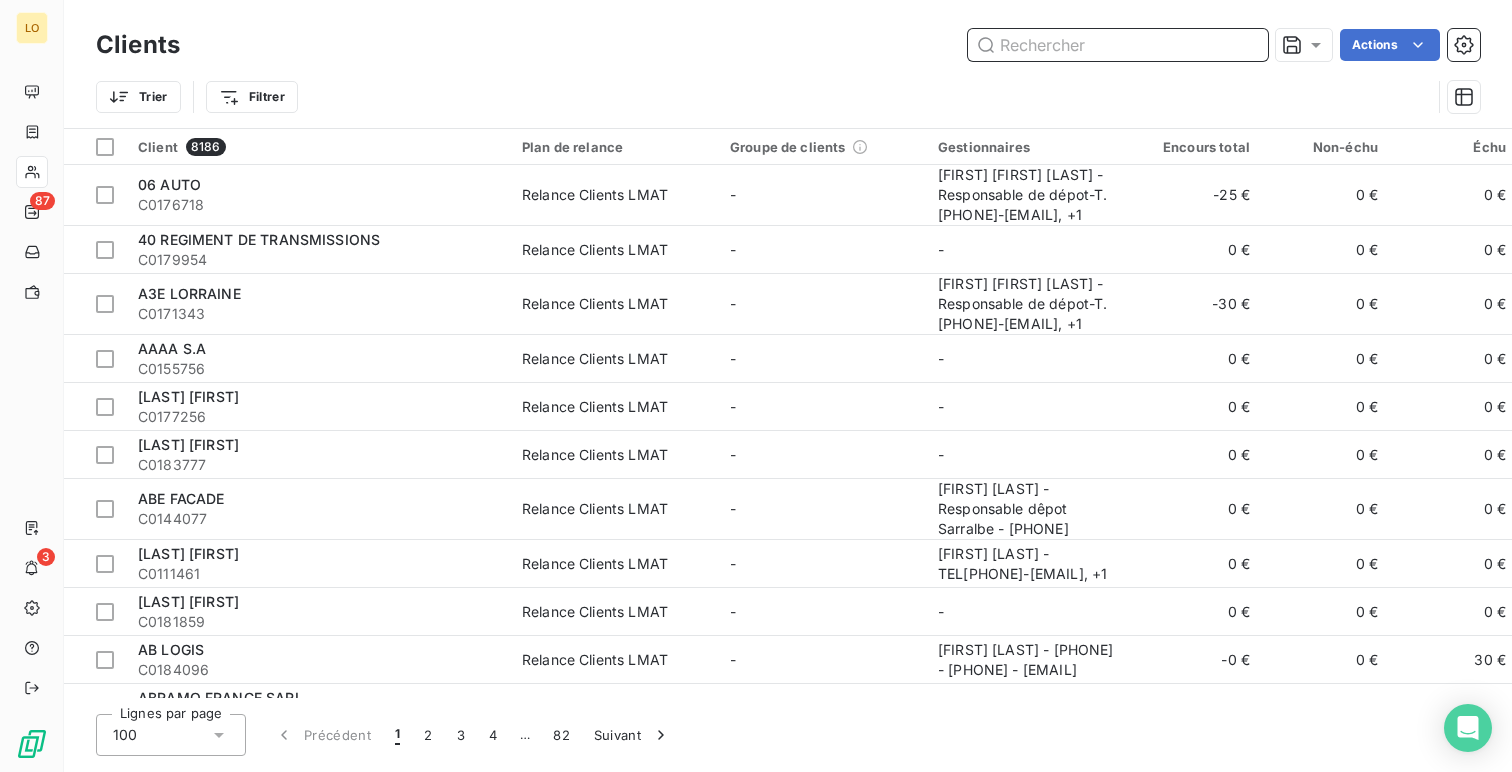 paste on "159914" 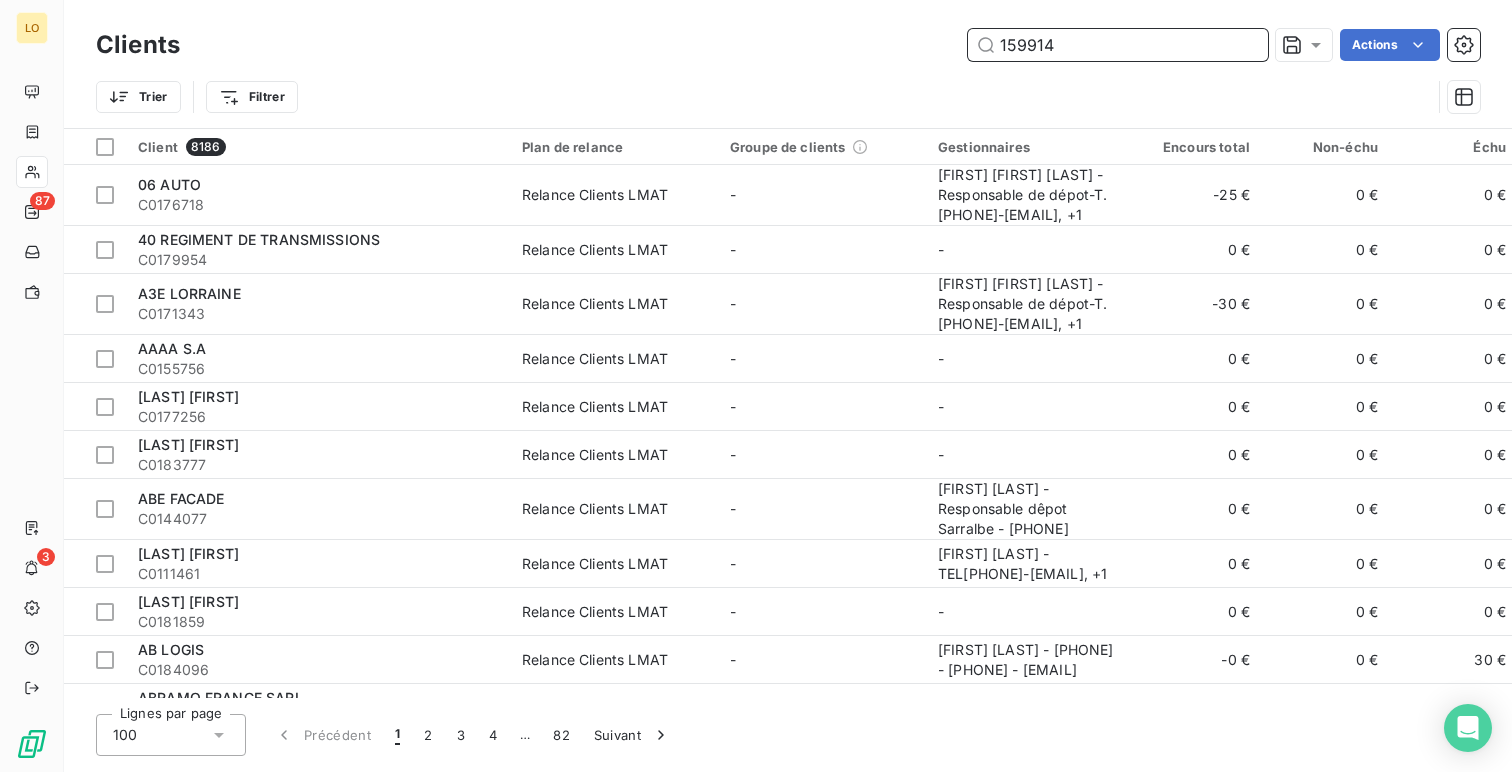 paste on "159914" 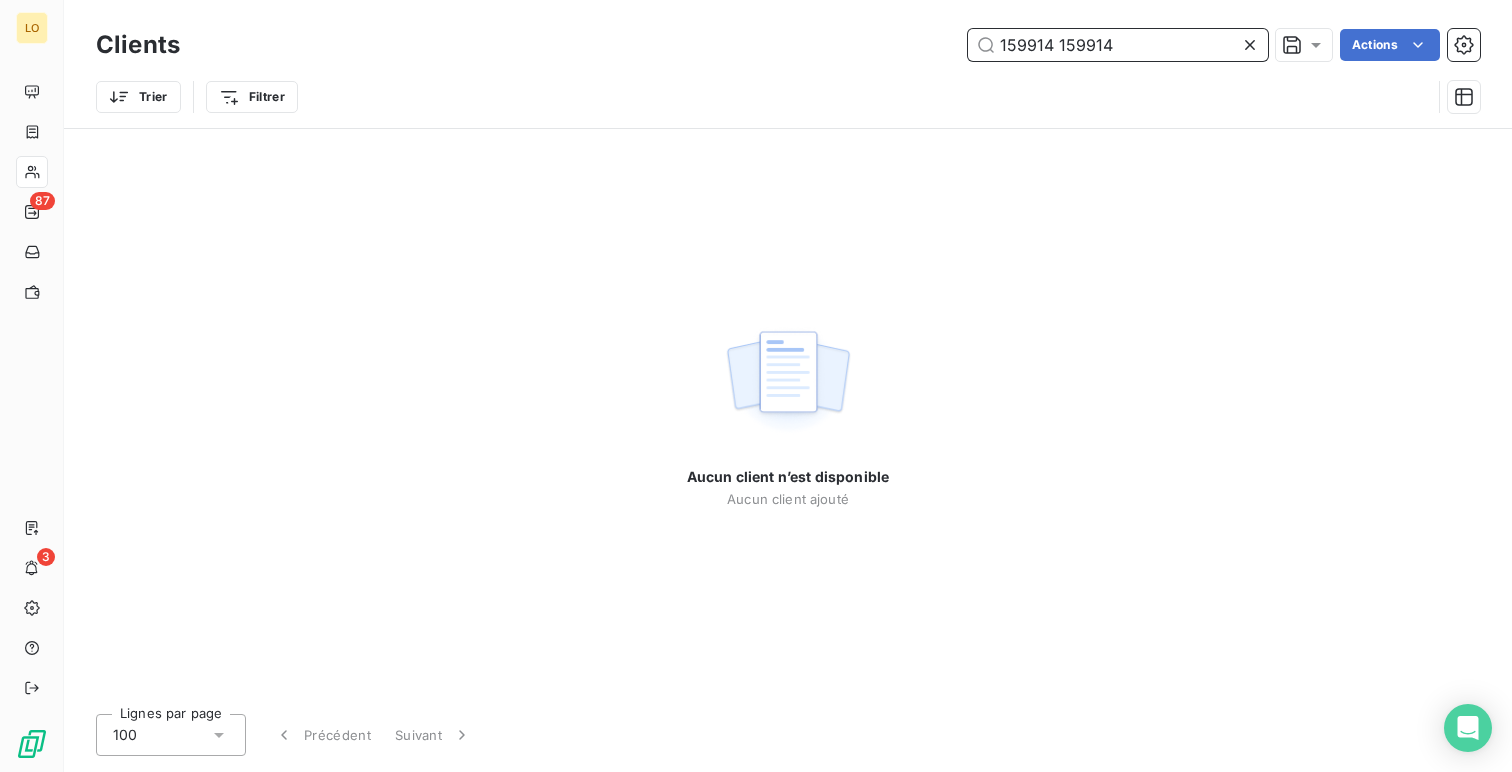 click on "159914 159914" at bounding box center [1118, 45] 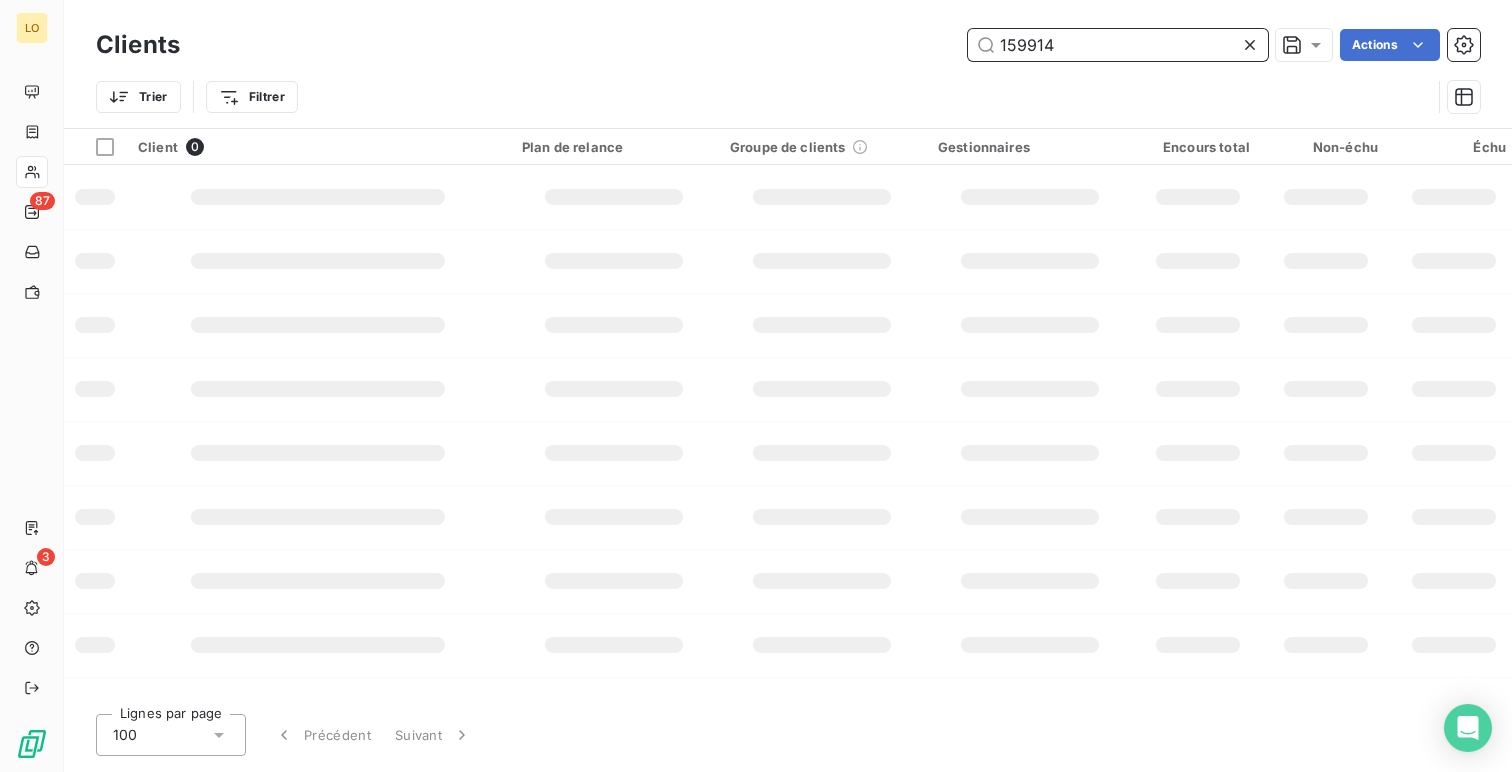 type on "159914" 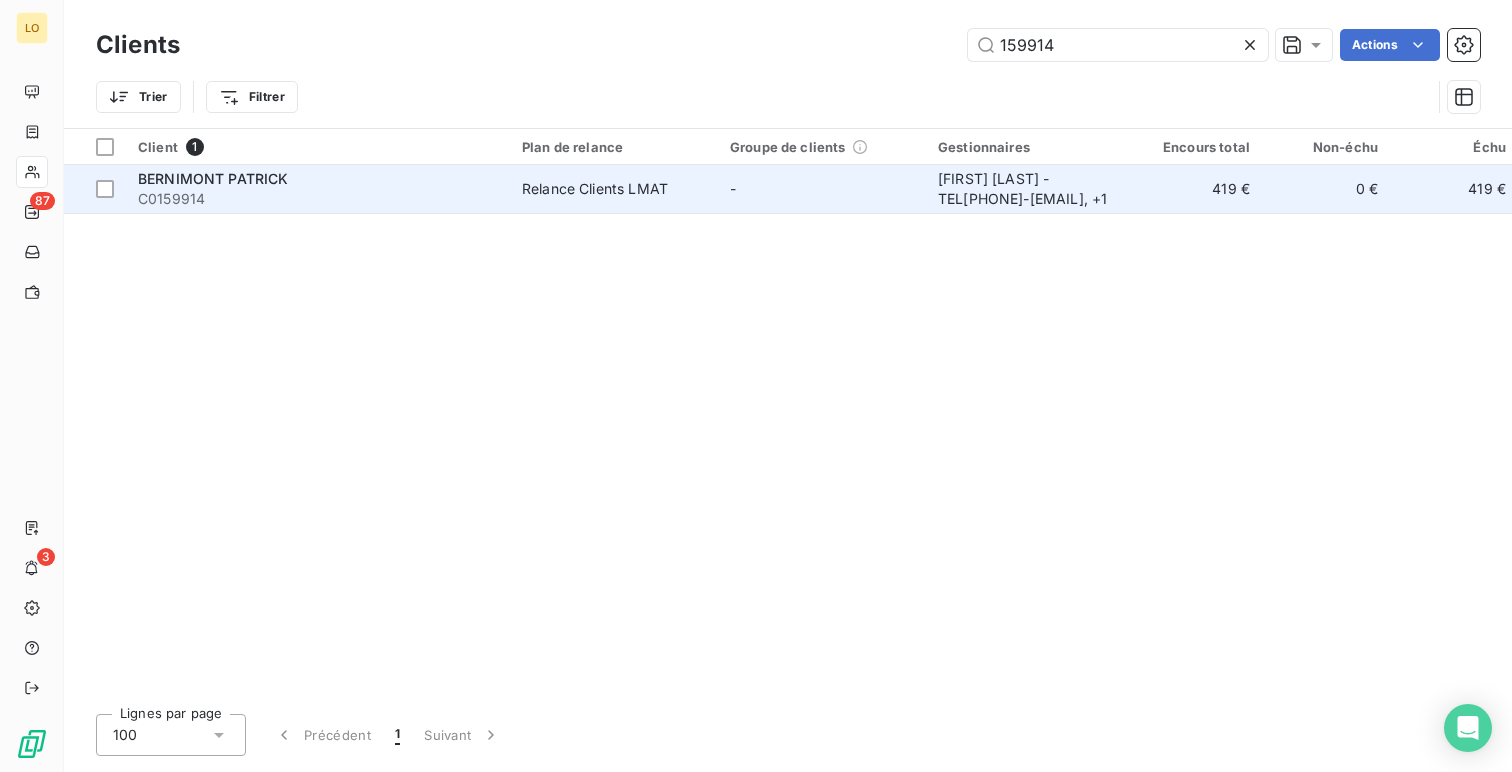 click on "Relance Clients LMAT" at bounding box center (614, 189) 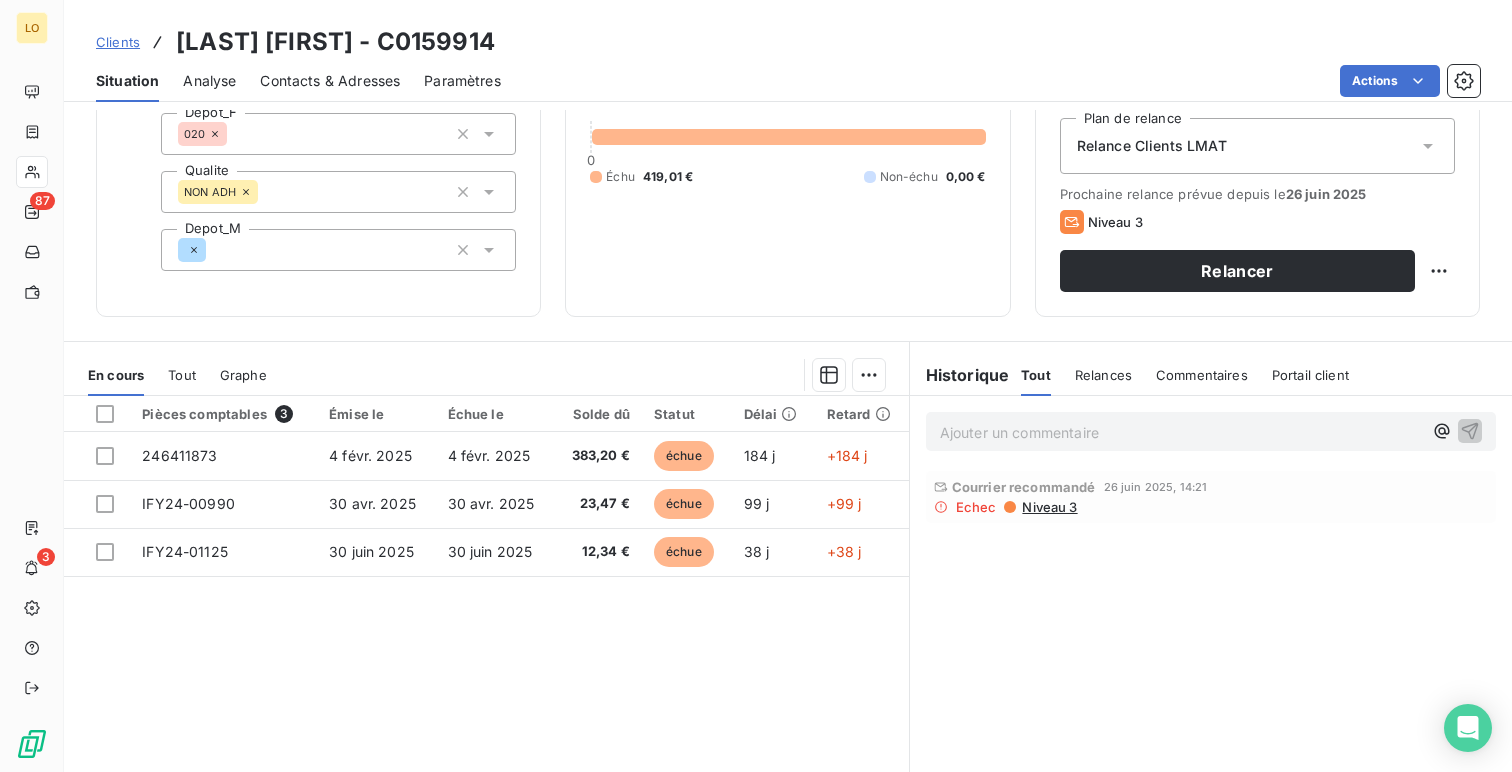 scroll, scrollTop: 219, scrollLeft: 0, axis: vertical 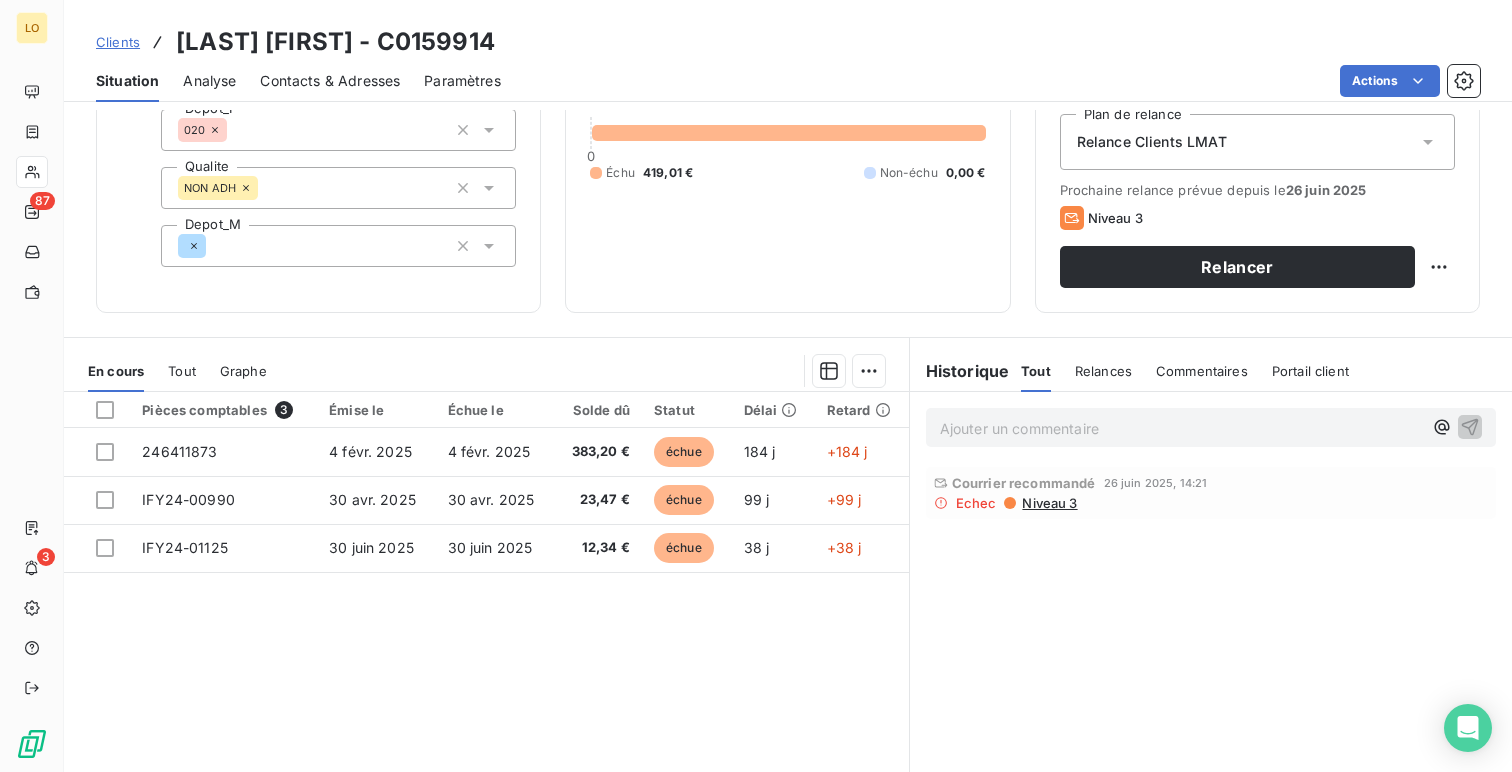 click on "Niveau 3" at bounding box center (1048, 503) 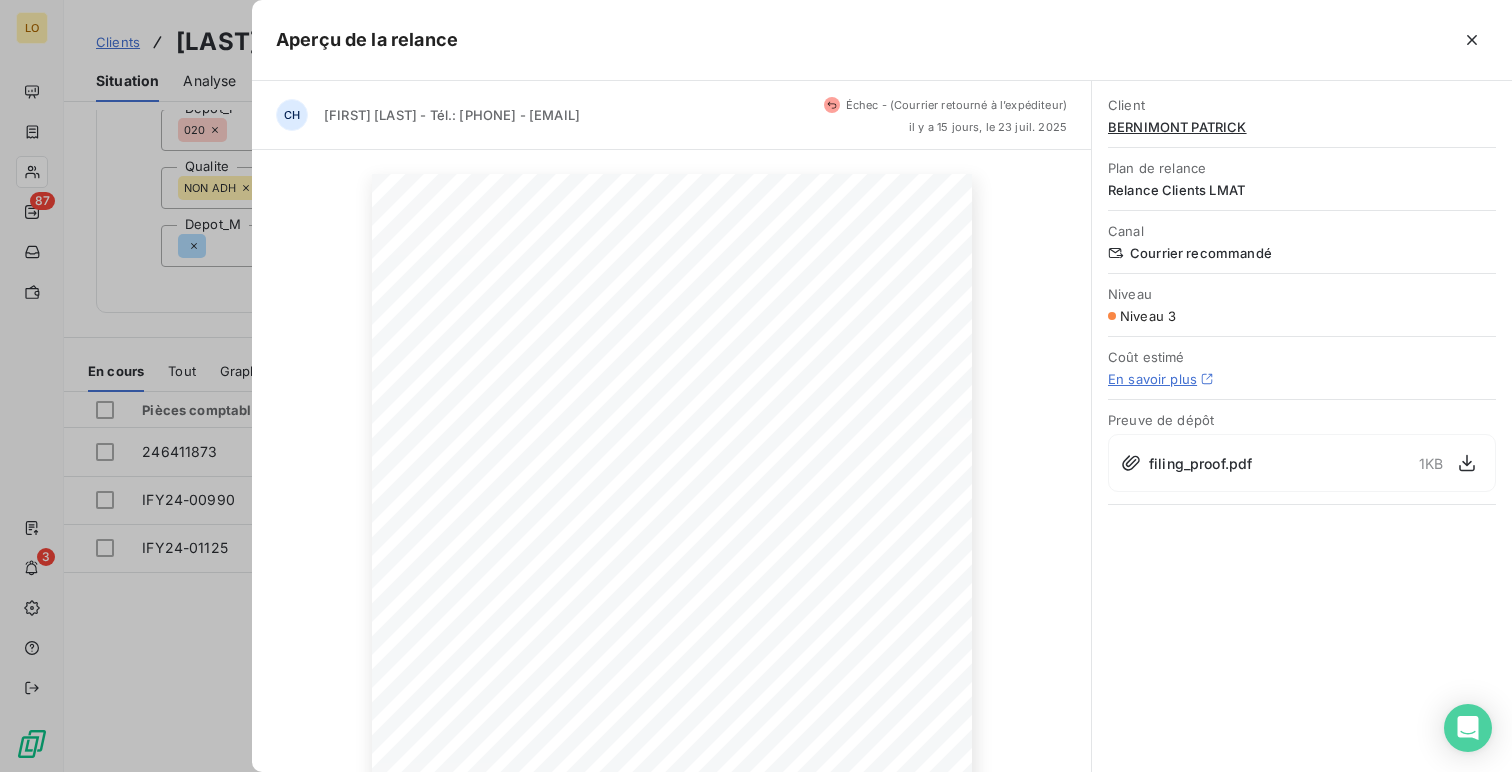 click on "Échec   - (Courrier retourné à l’expéditeur)" at bounding box center [956, 105] 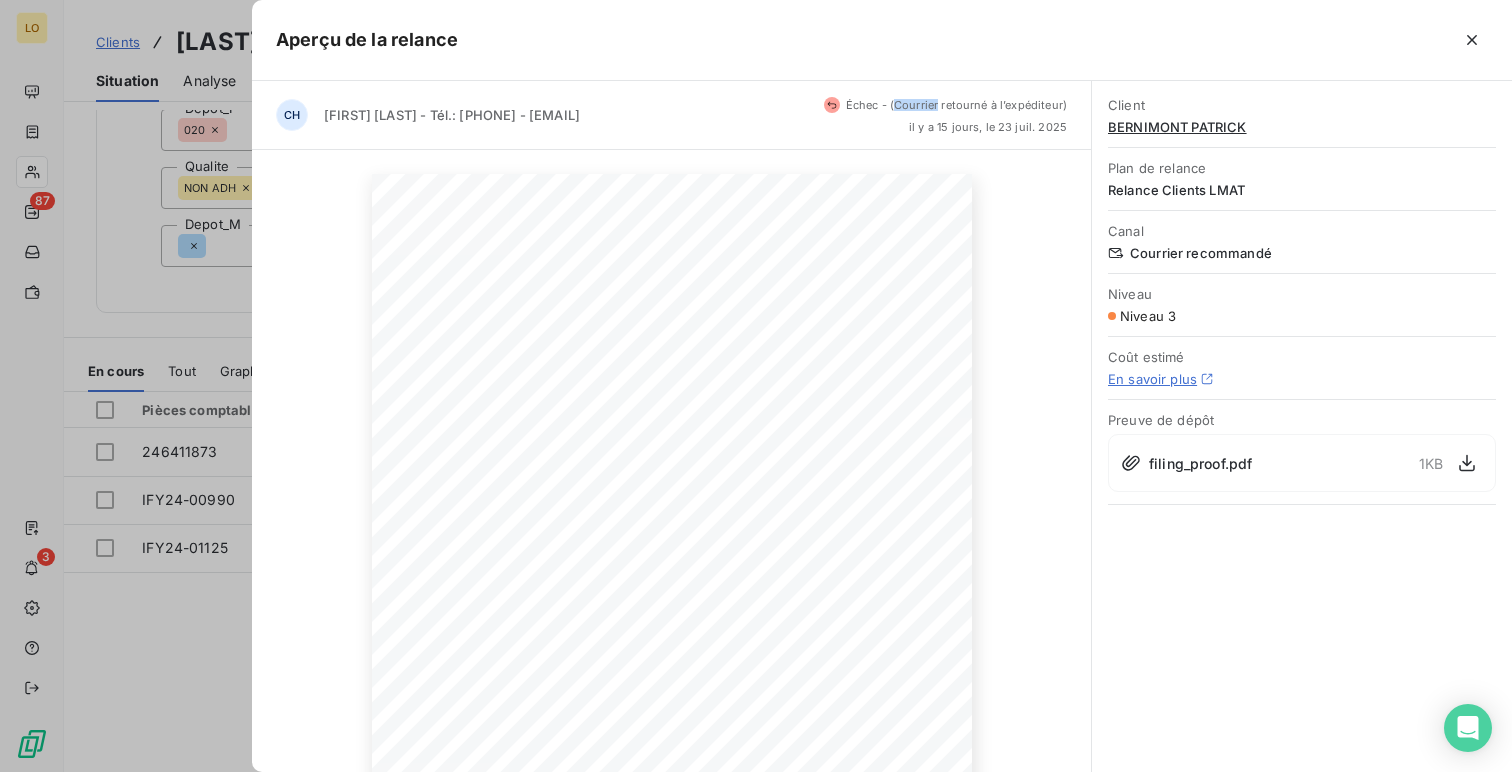 click on "Échec   - (Courrier retourné à l’expéditeur)" at bounding box center (956, 105) 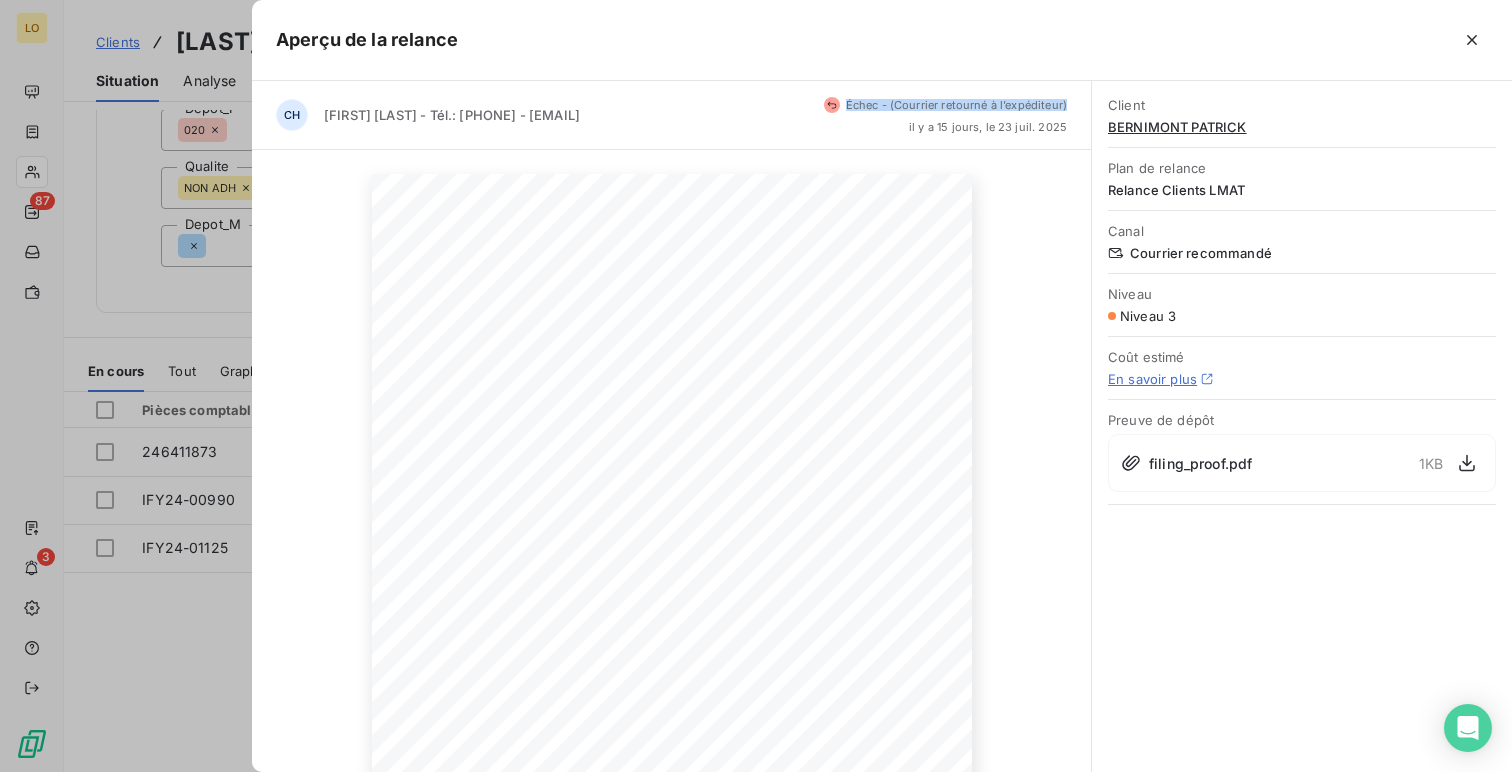 click on "Client BERNIMONT PATRICK Plan de relance Relance Clients LMAT Canal Courrier recommandé Niveau Niveau 3 Coût estimé En savoir plus Preuve de dépôt filing_proof.pdf 1 KB" at bounding box center (1302, 426) 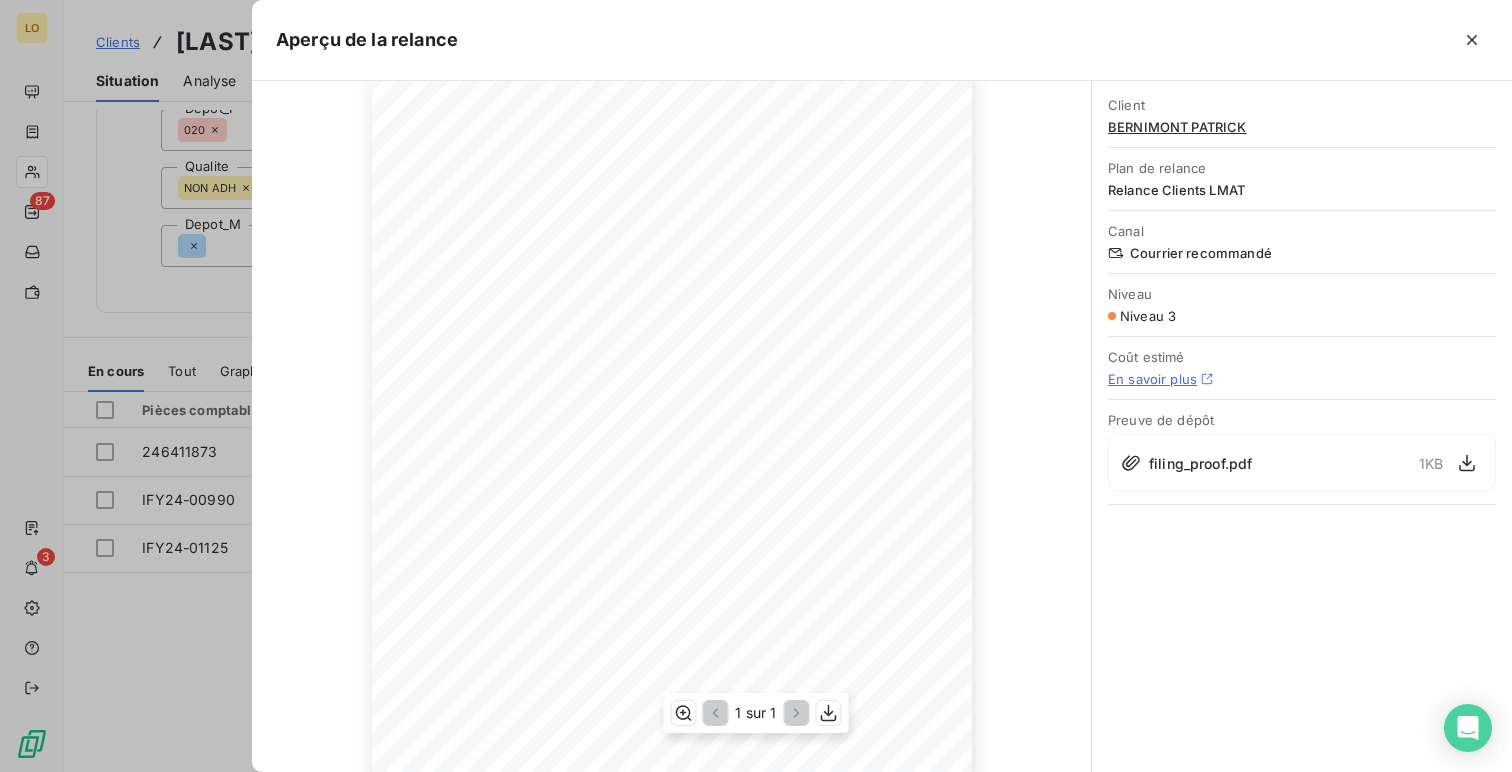 scroll, scrollTop: 0, scrollLeft: 0, axis: both 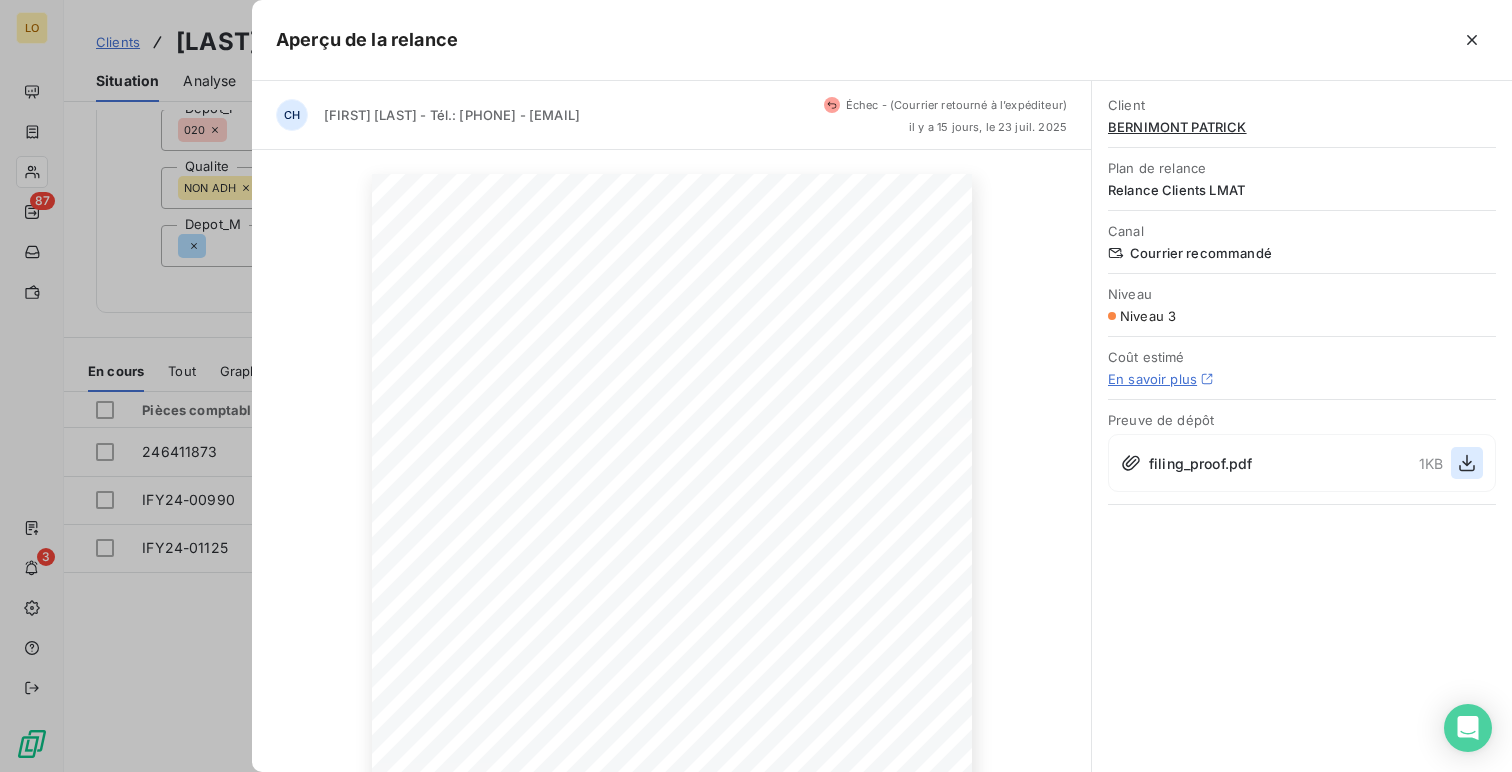 click 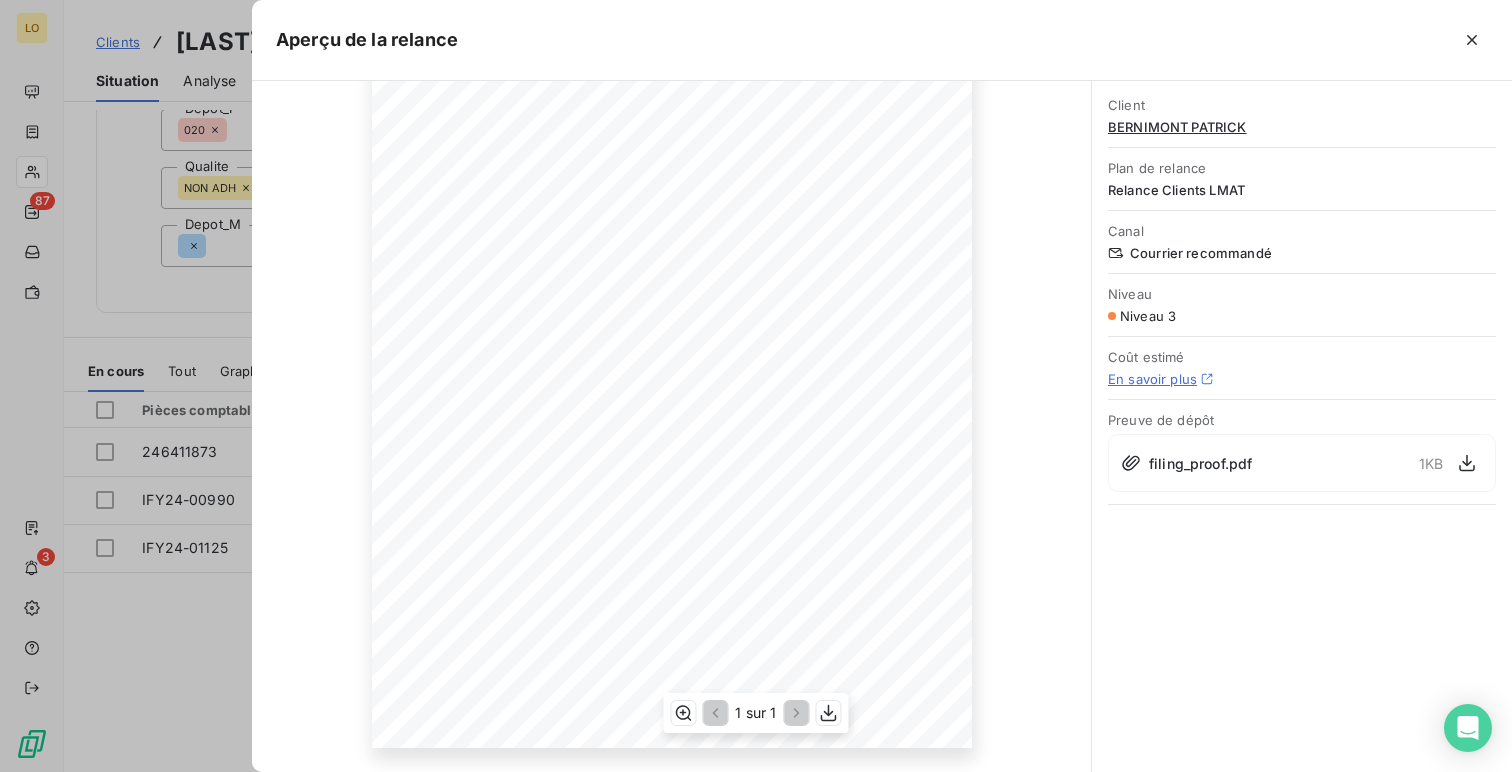 scroll, scrollTop: 0, scrollLeft: 0, axis: both 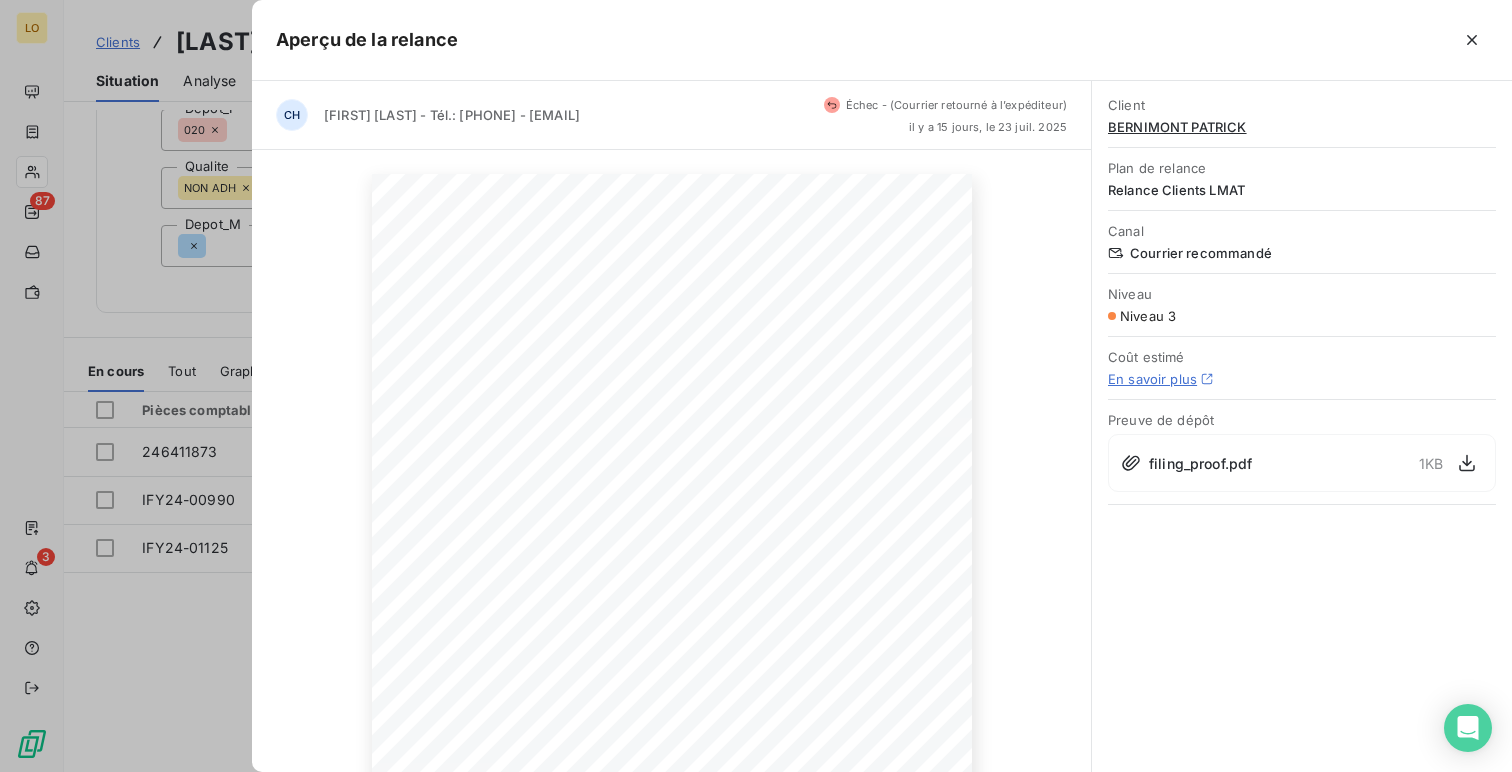 click at bounding box center [756, 386] 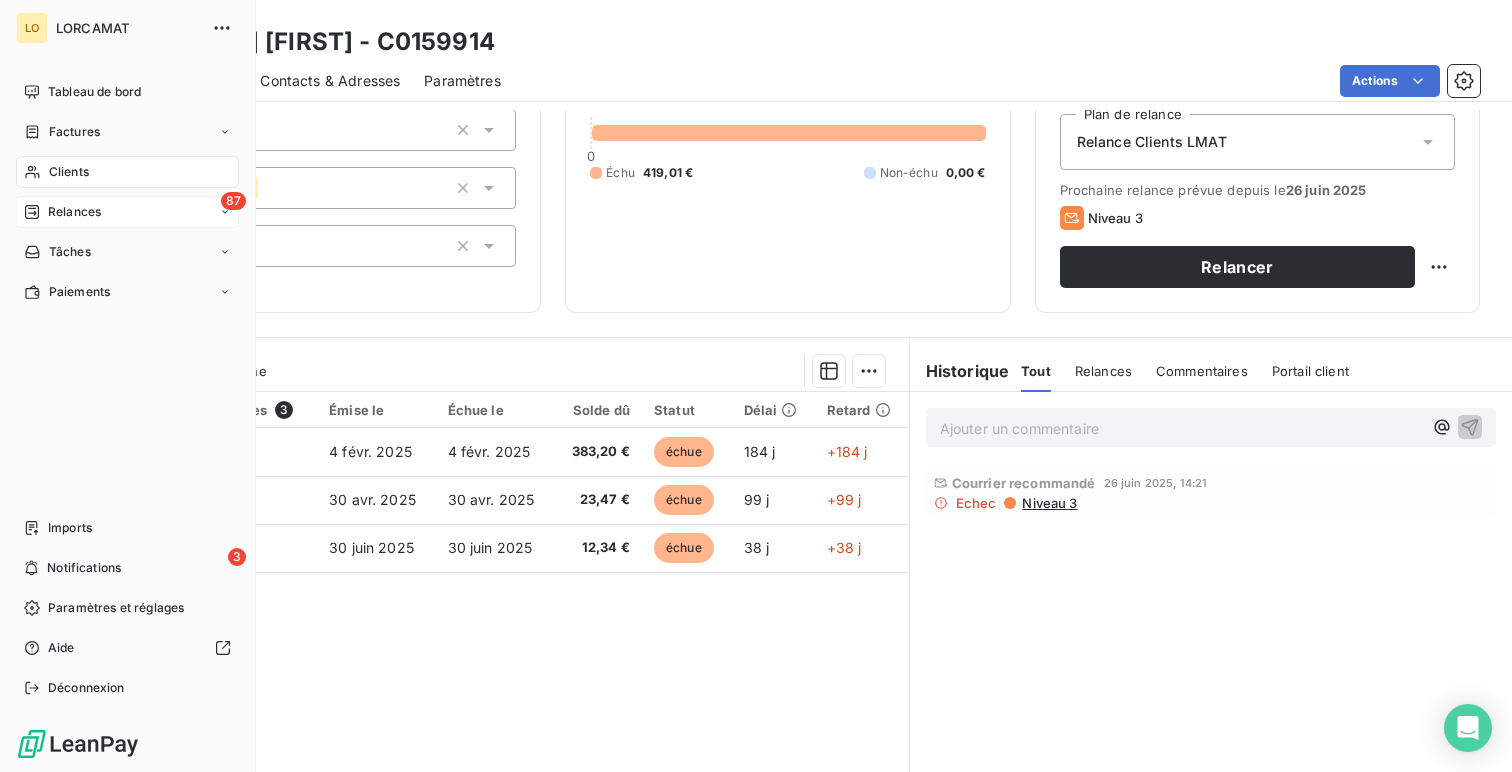 click on "Relances" at bounding box center [74, 212] 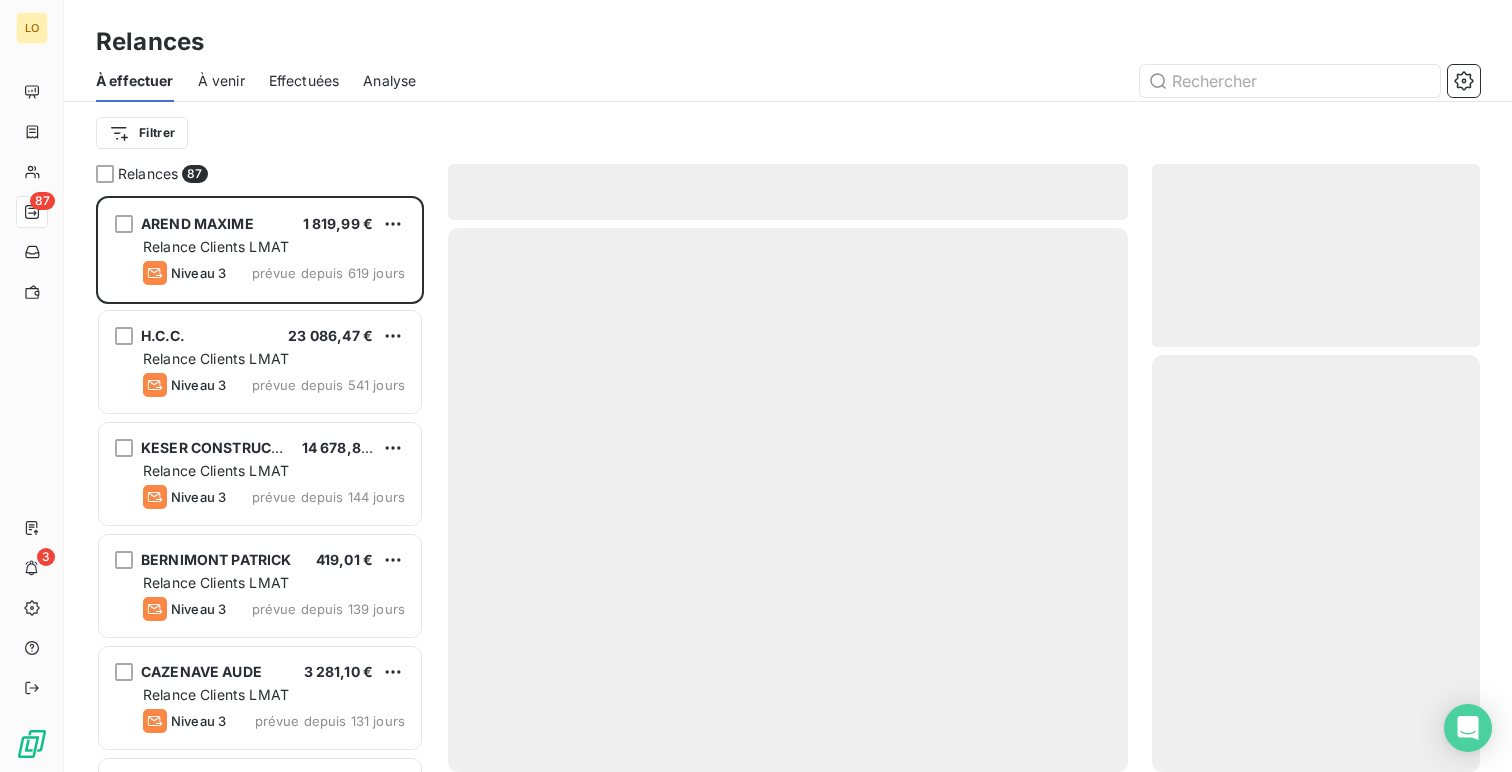 scroll, scrollTop: 1, scrollLeft: 1, axis: both 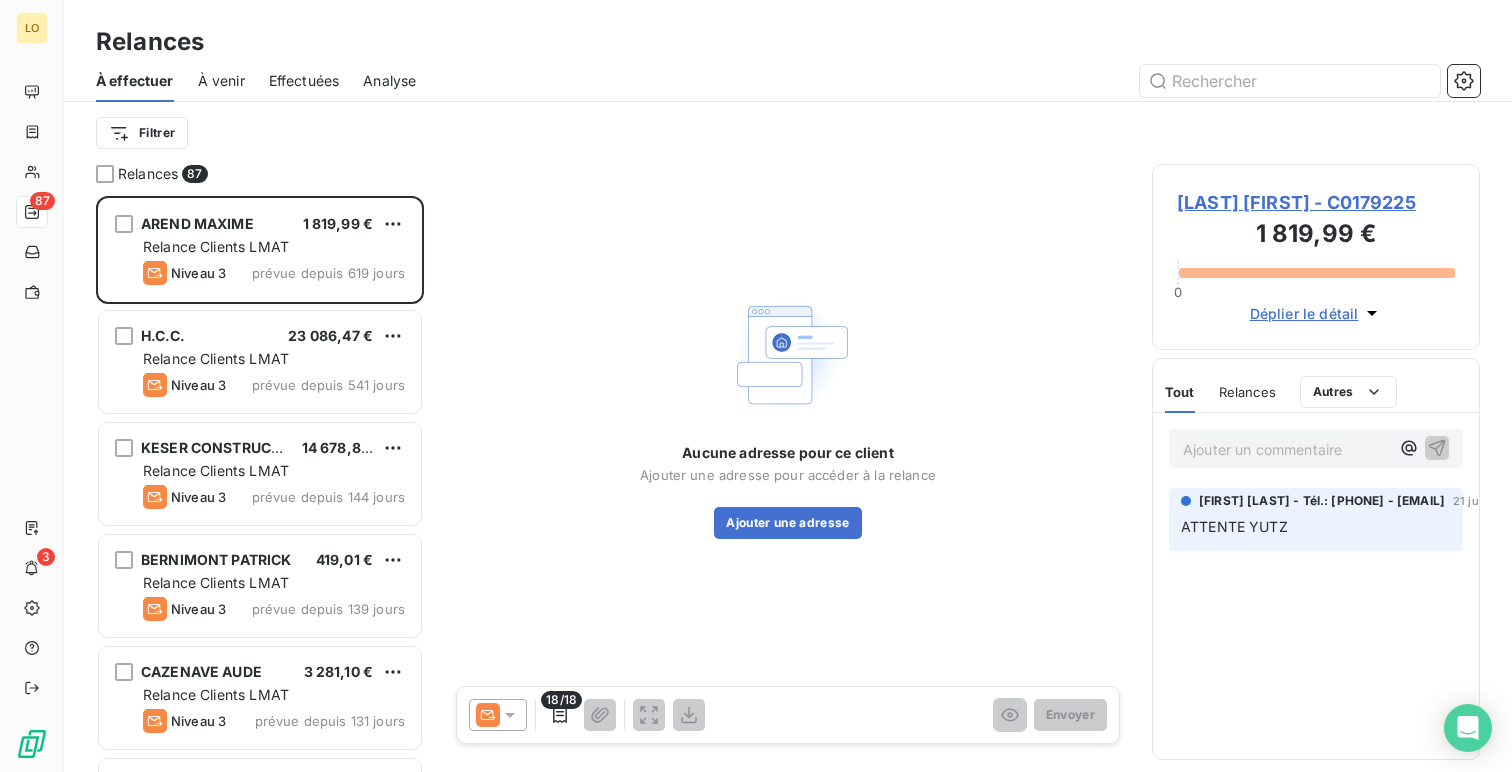click on "Effectuées" at bounding box center (304, 81) 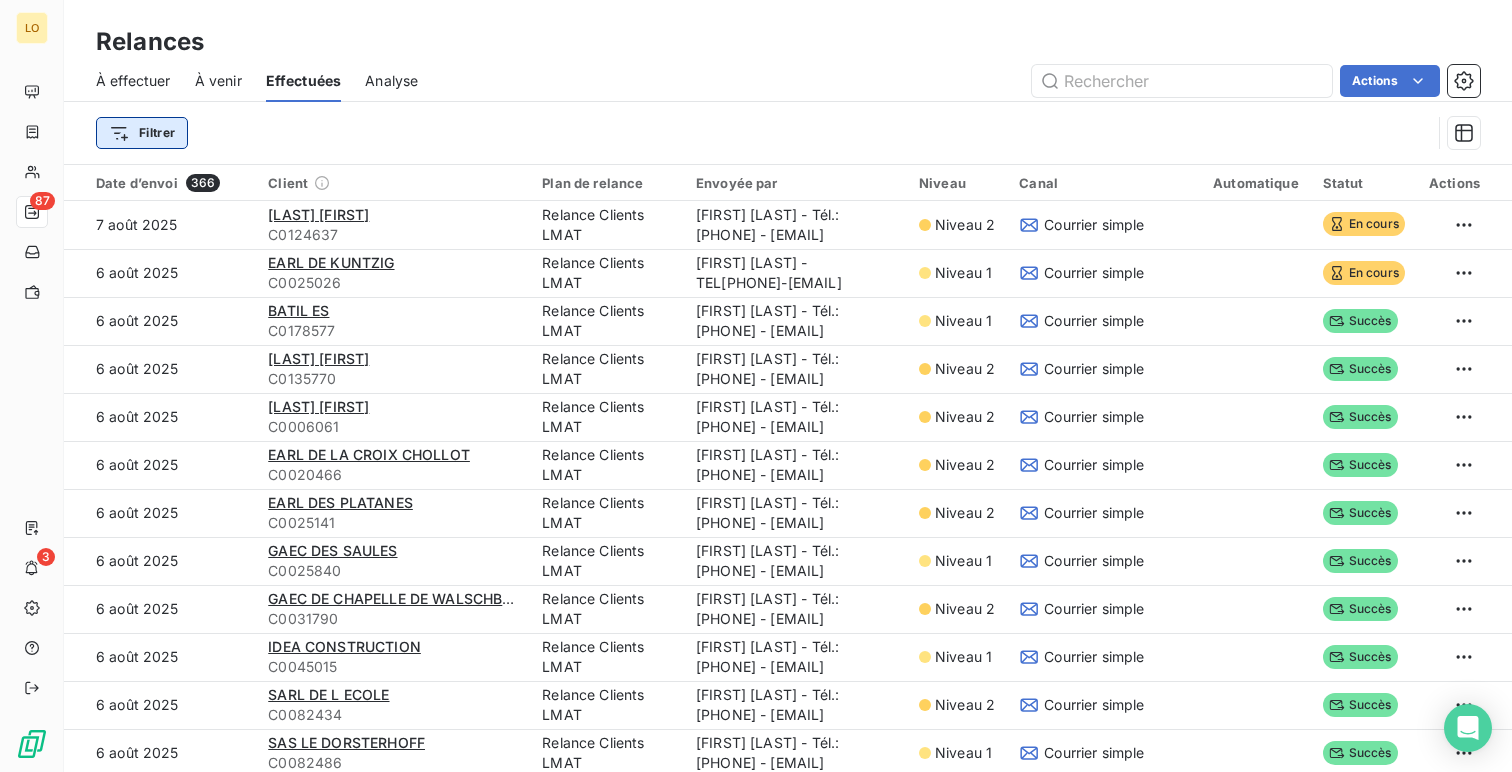 click on "LO 87 3 Relances À effectuer À venir Effectuées Analyse Actions Filtrer Date d’envoi 366 Client Plan de relance Envoyée par Niveau Canal Automatique Statut Actions 7 août 2025 SCHOOR PIERRE C0124637 Relance Clients LMAT [NAME] - Tél.: [PHONE] - [EMAIL] Niveau 2 Courrier simple En cours 6 août 2025 EARL DE KUNTZIG C0025026 Relance Clients LMAT [NAME] - TEL[PHONE]-[EMAIL] Niveau 1 Courrier simple En cours 6 août 2025 BATIL ES C0178577 Relance Clients LMAT [NAME] - Tél.: [PHONE] - [EMAIL] Niveau 1 Courrier simple Succès 6 août 2025 KOVACEVIC NEVENKA C0135770 Relance Clients LMAT [NAME] - Tél.: [PHONE] - [EMAIL] Niveau 2 Courrier simple Succès 6 août 2025 BECKER GERALD C0006061 Relance Clients LMAT [NAME] - Tél.: [PHONE] - [EMAIL] Niveau 2 Courrier simple Succès 6 août 2025 EARL DE LA CROIX CHOLLOT C0020466 AETP 1" at bounding box center [756, 386] 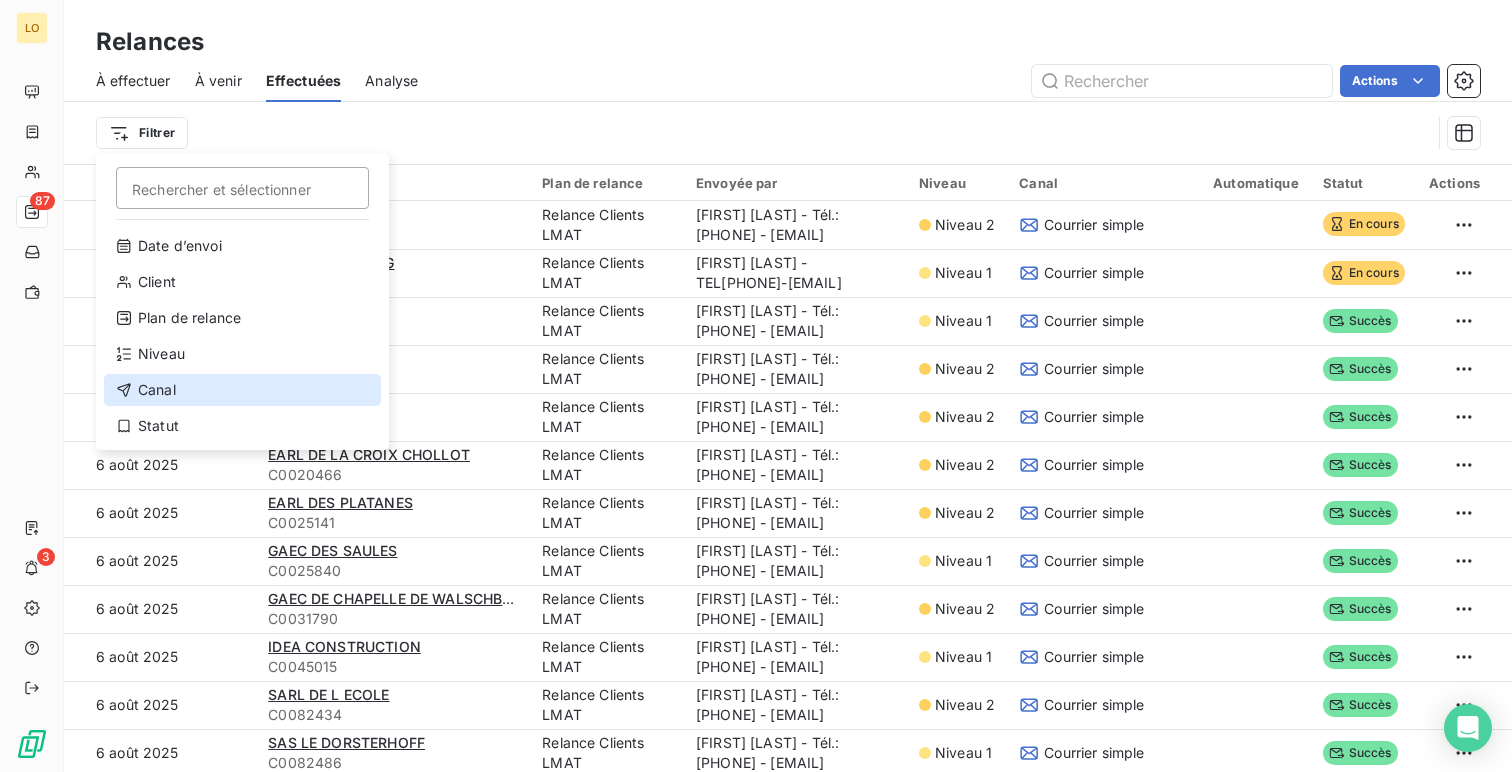 click on "Canal" at bounding box center (242, 390) 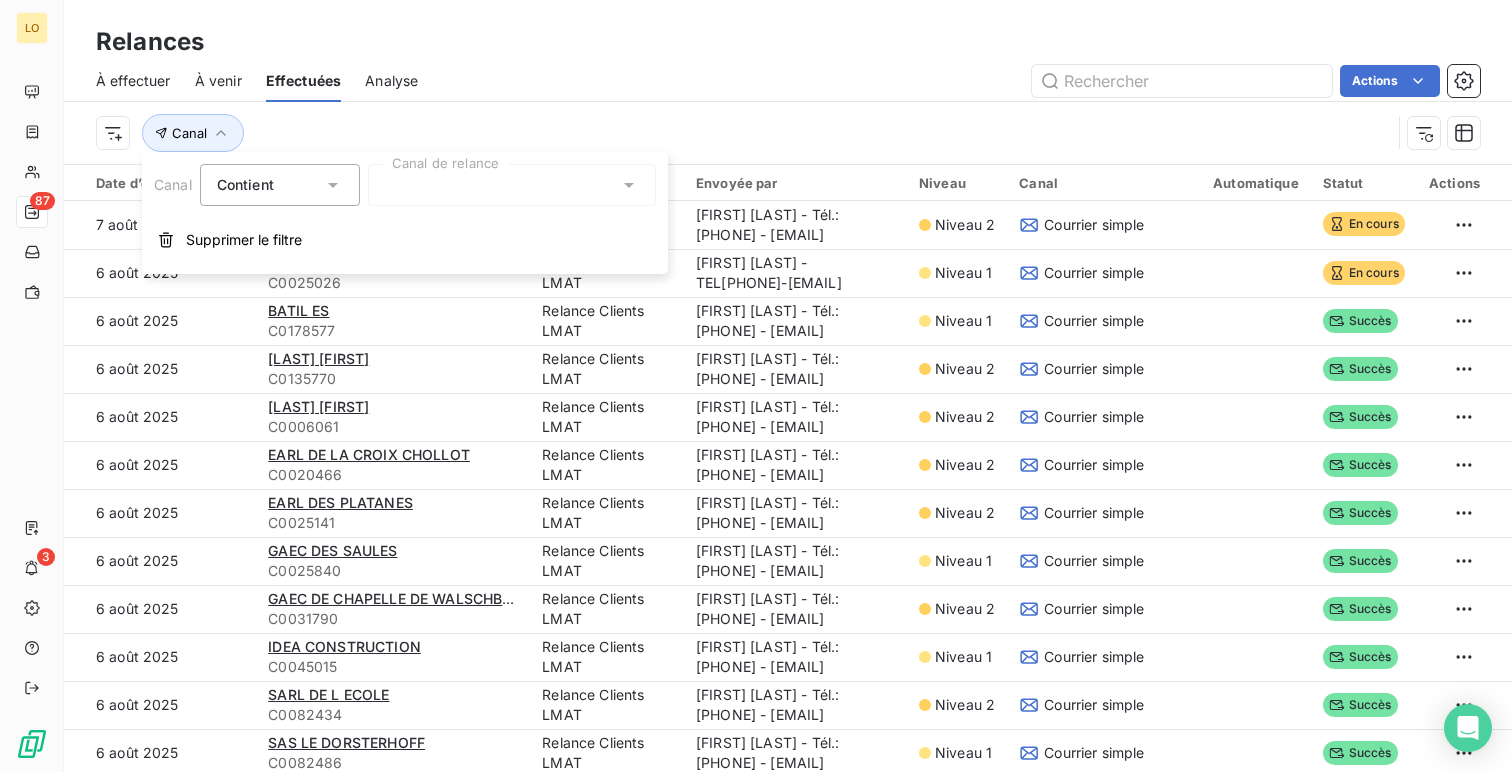 click at bounding box center [512, 185] 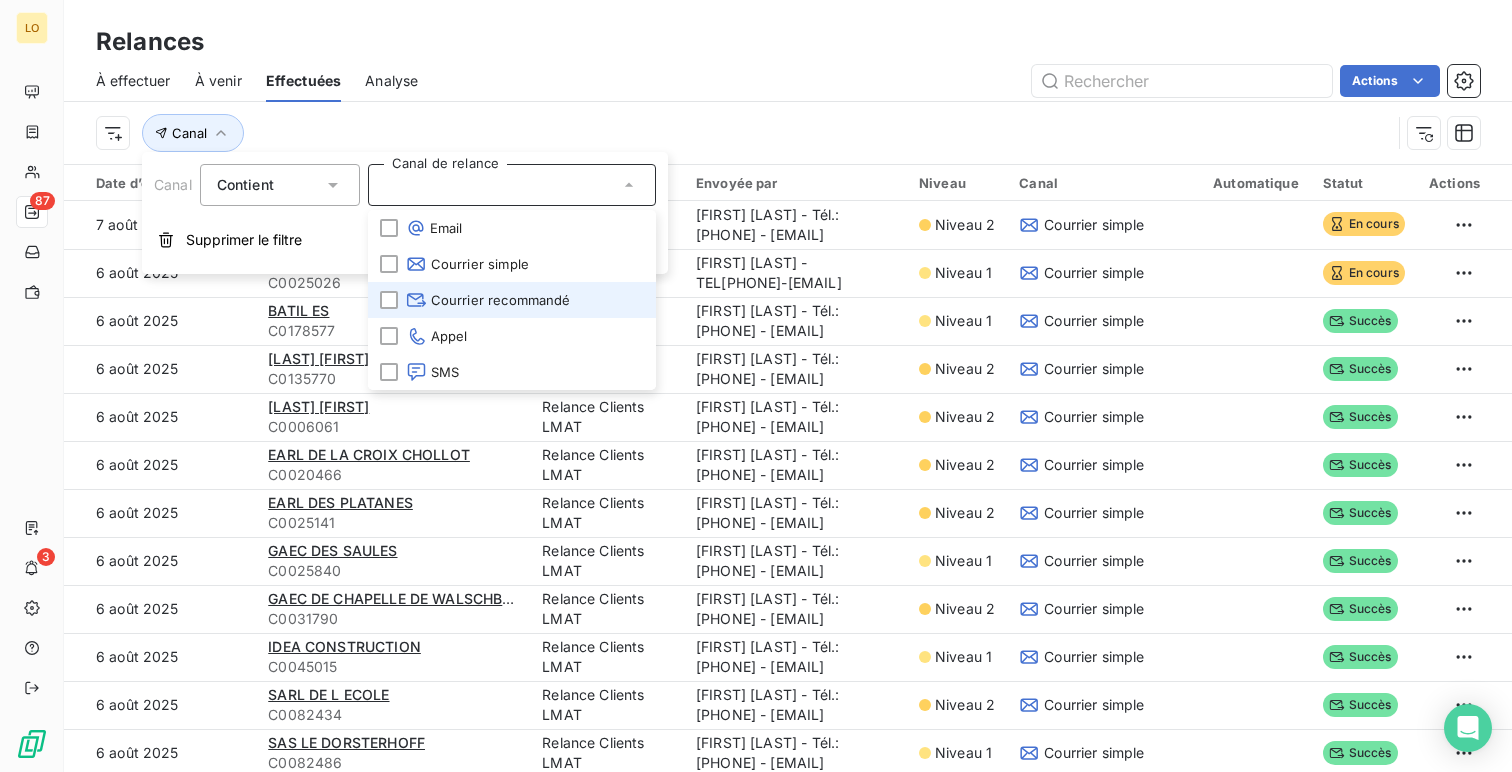 click on "Courrier recommandé" at bounding box center [488, 300] 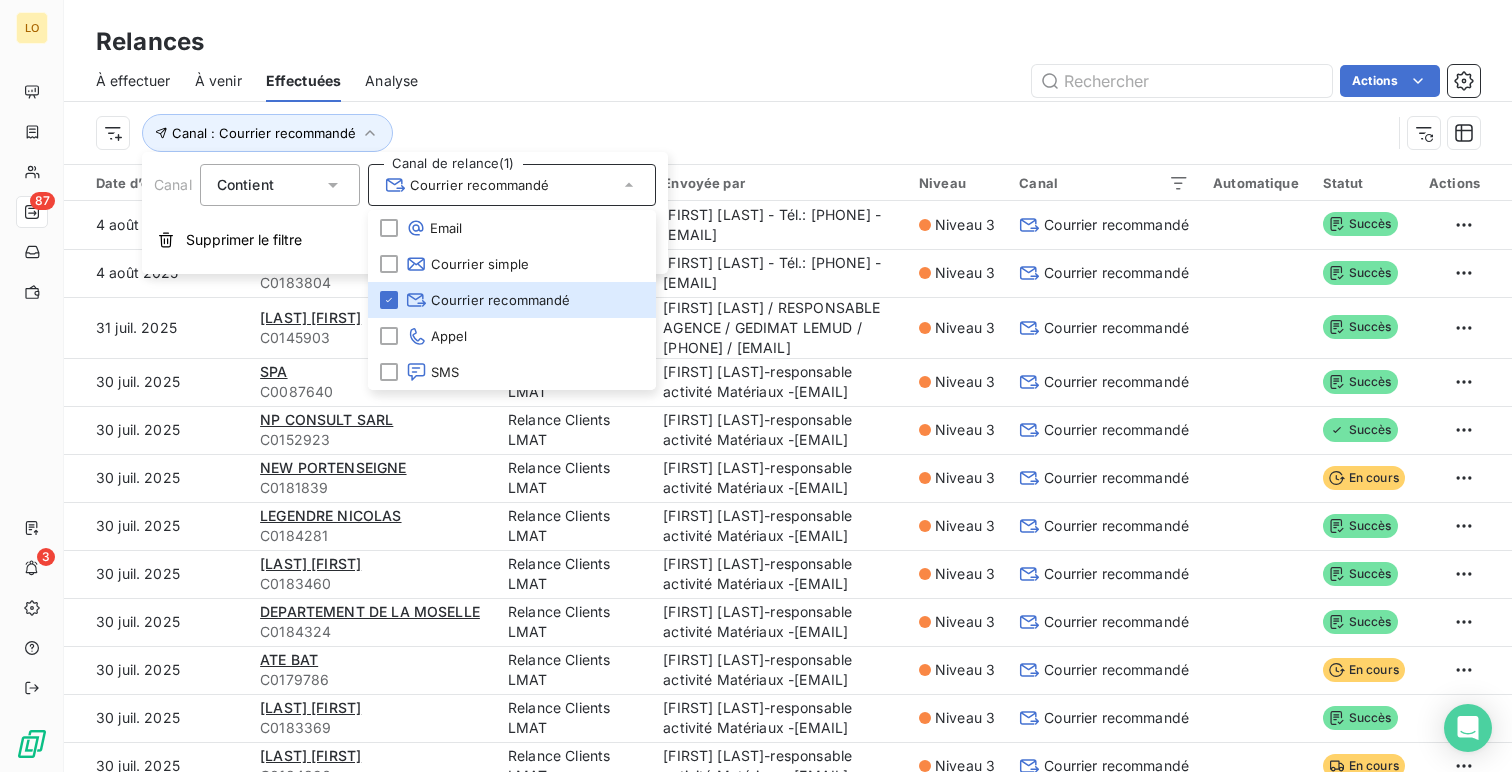 click on "Canal  : Courrier recommandé" at bounding box center [788, 133] 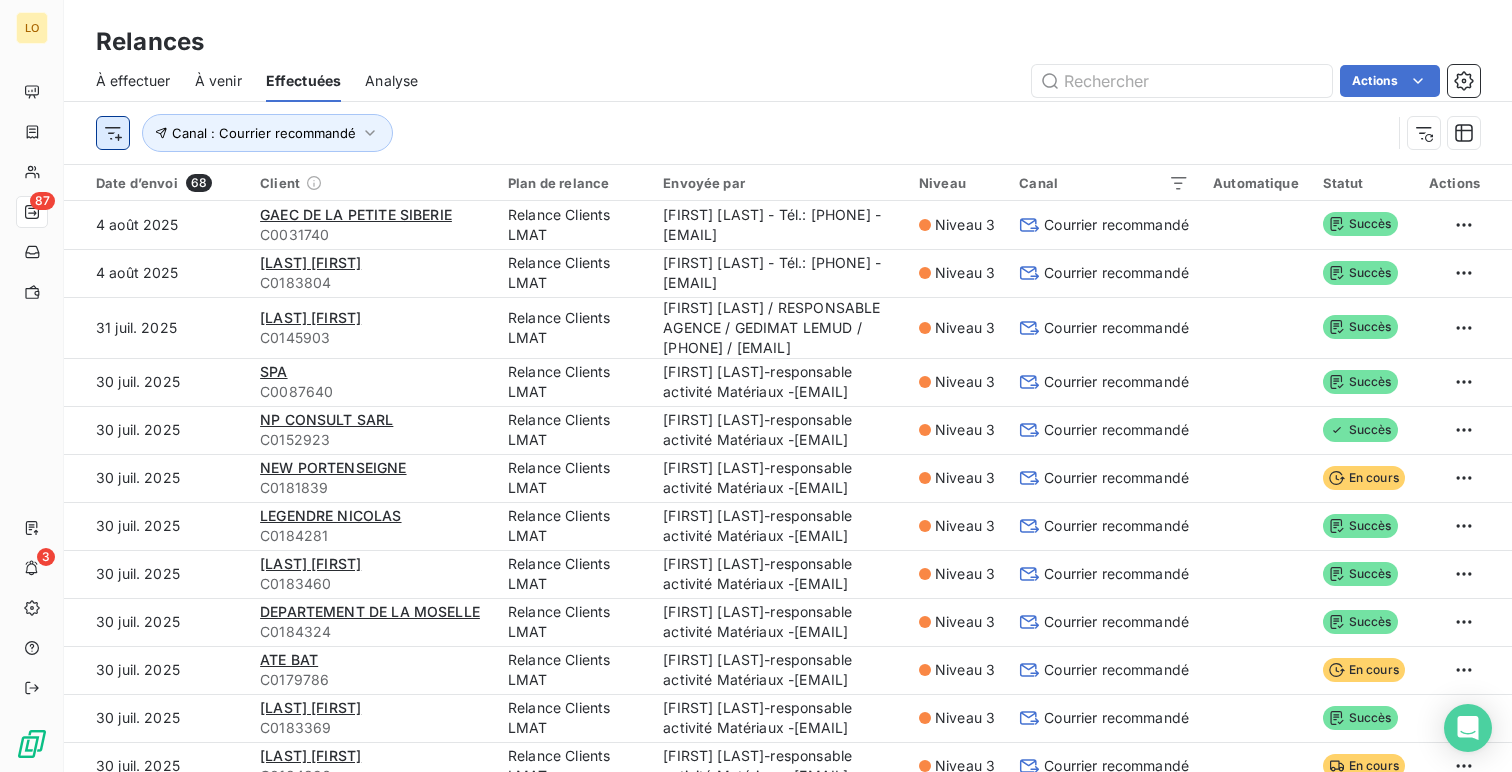 click on "LO 87 3 Relances À effectuer À venir Effectuées Analyse Actions Canal  : Courrier recommandé  Date d’envoi 68 Client Plan de relance Envoyée par Niveau Canal Automatique Statut Actions 4 août 2025 GAEC DE LA PETITE SIBERIE C0031740 Relance Clients LMAT [NAME] - Tél.: [PHONE] - [EMAIL] Niveau 3 Courrier recommandé Succès 4 août 2025 TUDES JORDAN C0183804 Relance Clients LMAT [NAME] - Tél.: [PHONE] - [EMAIL] Niveau 3 Courrier recommandé Succès 31 juil. 2025 GAESTEL SEBASTIEN C0145903 Relance Clients LMAT [NAME] / RESPONSABLE AGENCE / GEDIMAT LEMUD / [PHONE]  / [EMAIL] Niveau 3 Courrier recommandé Succès 30 juil. 2025 SPA C0087640 Relance Clients LMAT [NAME]-responsable activité Matériaux -[EMAIL] Niveau 3 Courrier recommandé Succès 30 juil. 2025 NP CONSULT SARL C0152923 Relance Clients LMAT Niveau 3 Courrier recommandé Succès 30 juil. 2025 1" at bounding box center (756, 386) 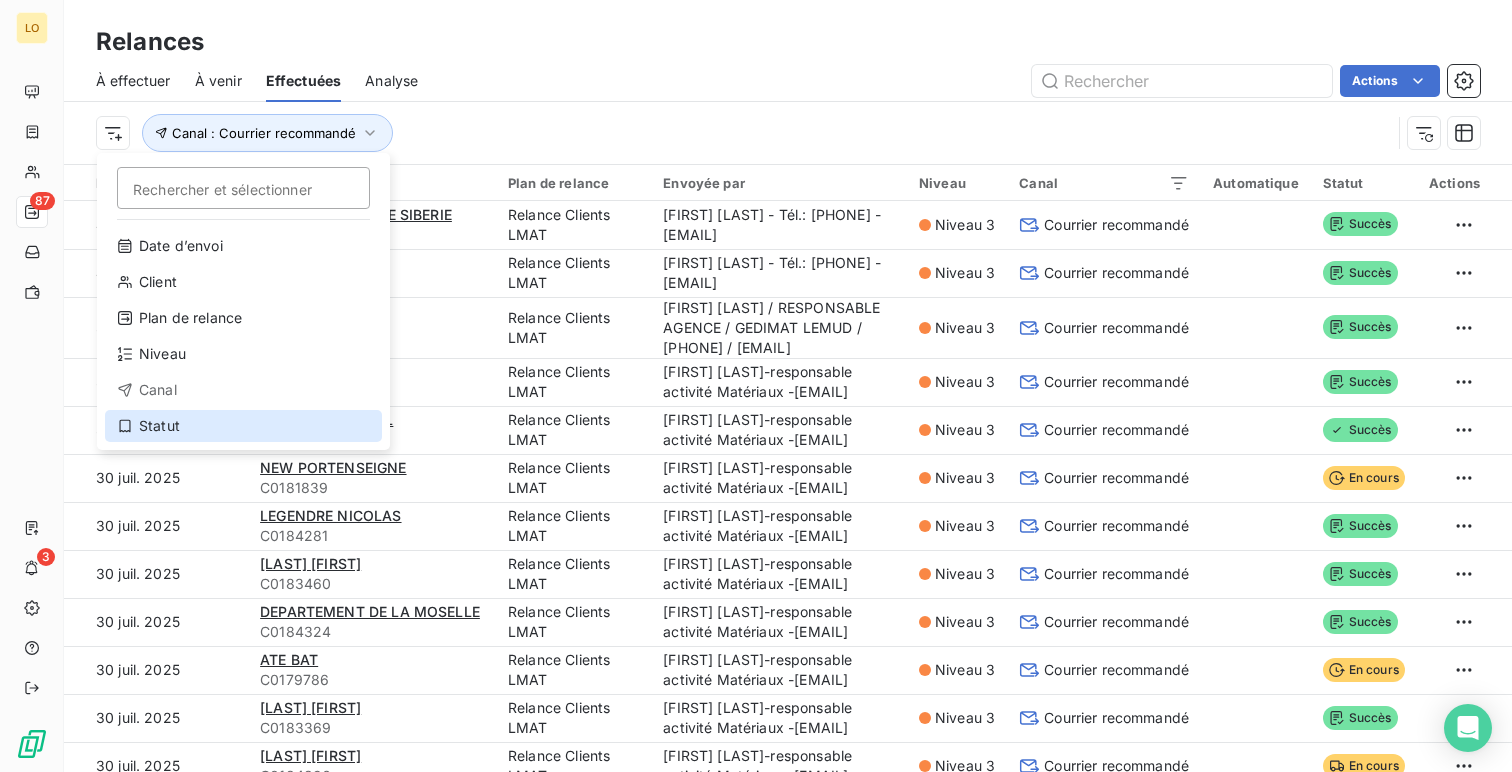 click on "Statut" at bounding box center [243, 426] 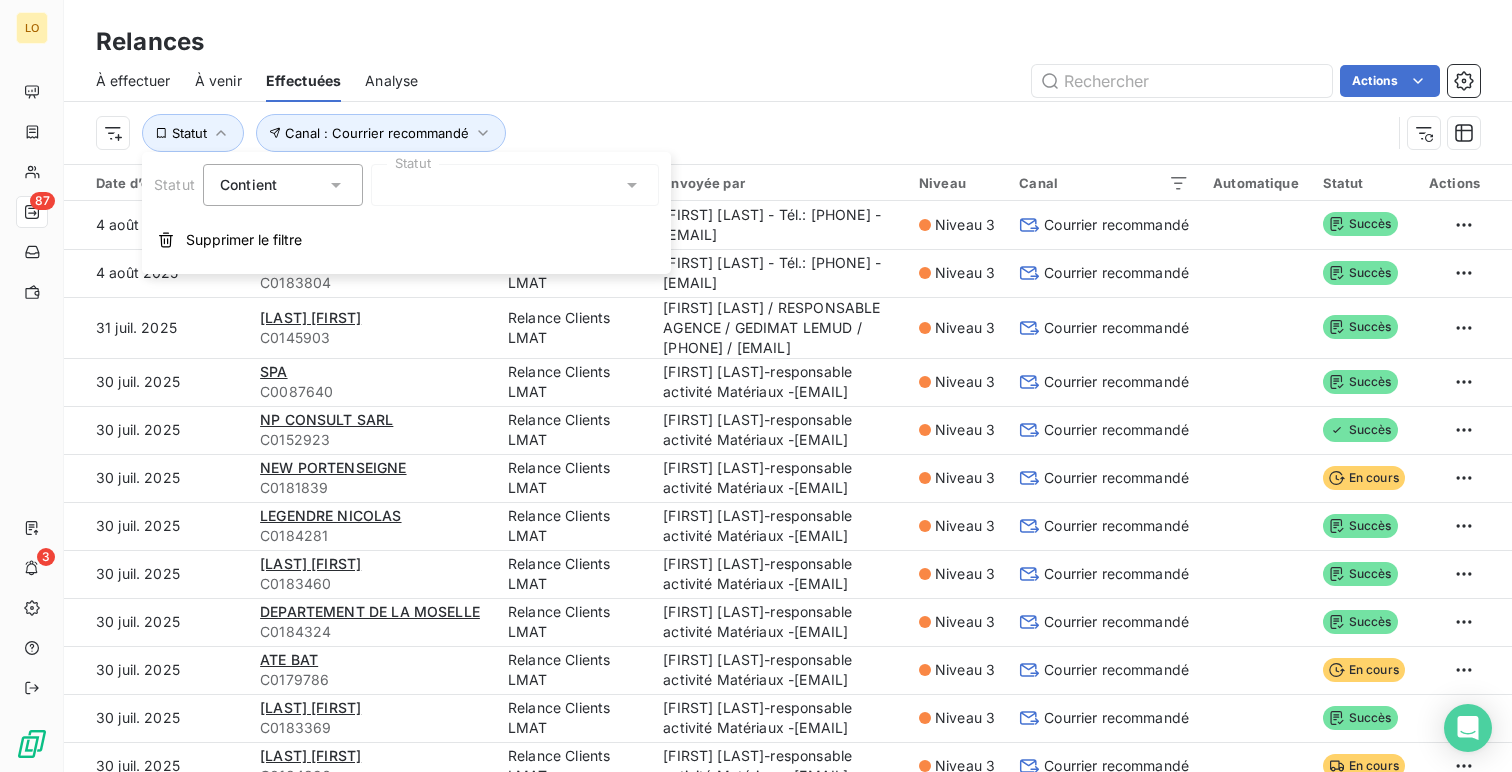 click at bounding box center (515, 185) 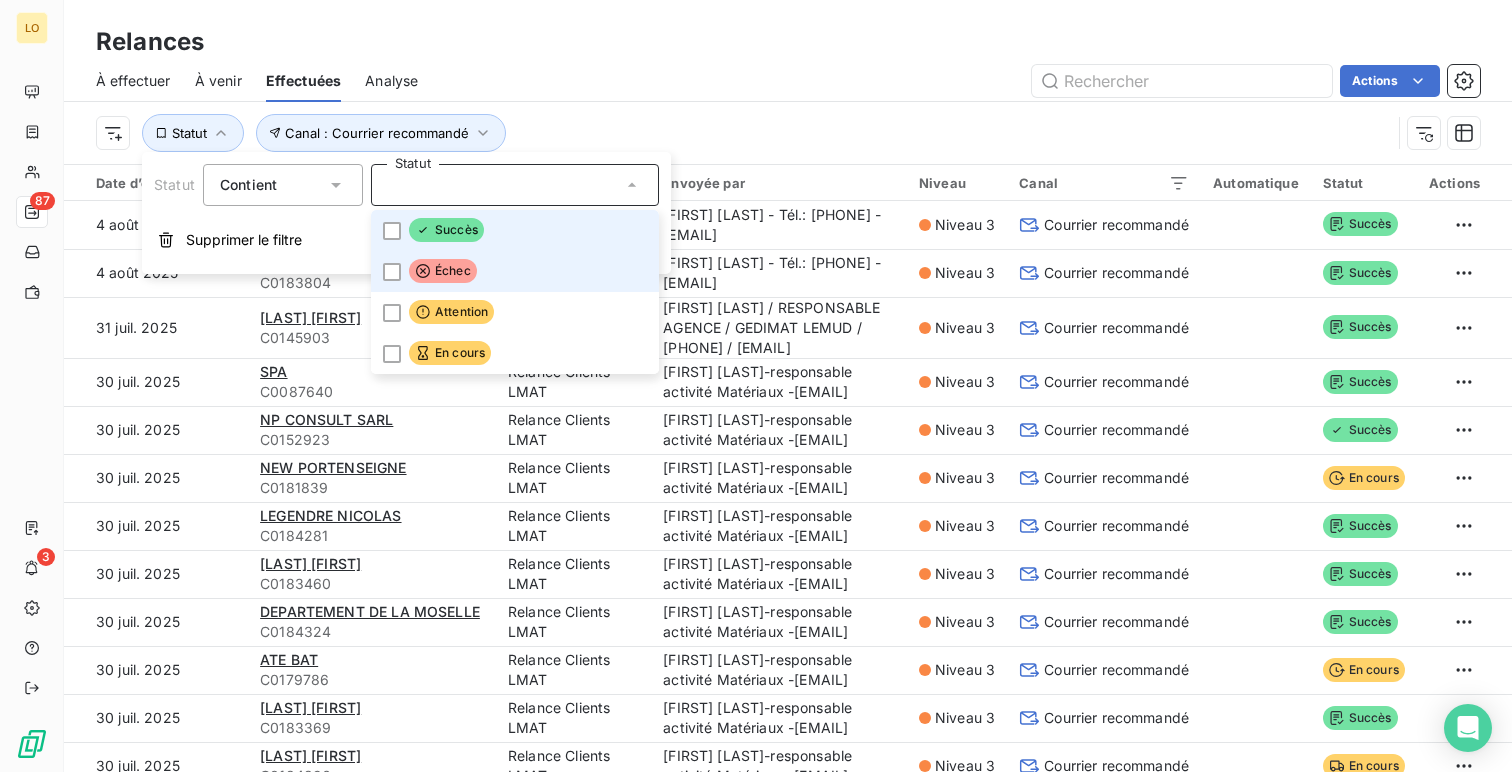 click on "Échec" at bounding box center [515, 271] 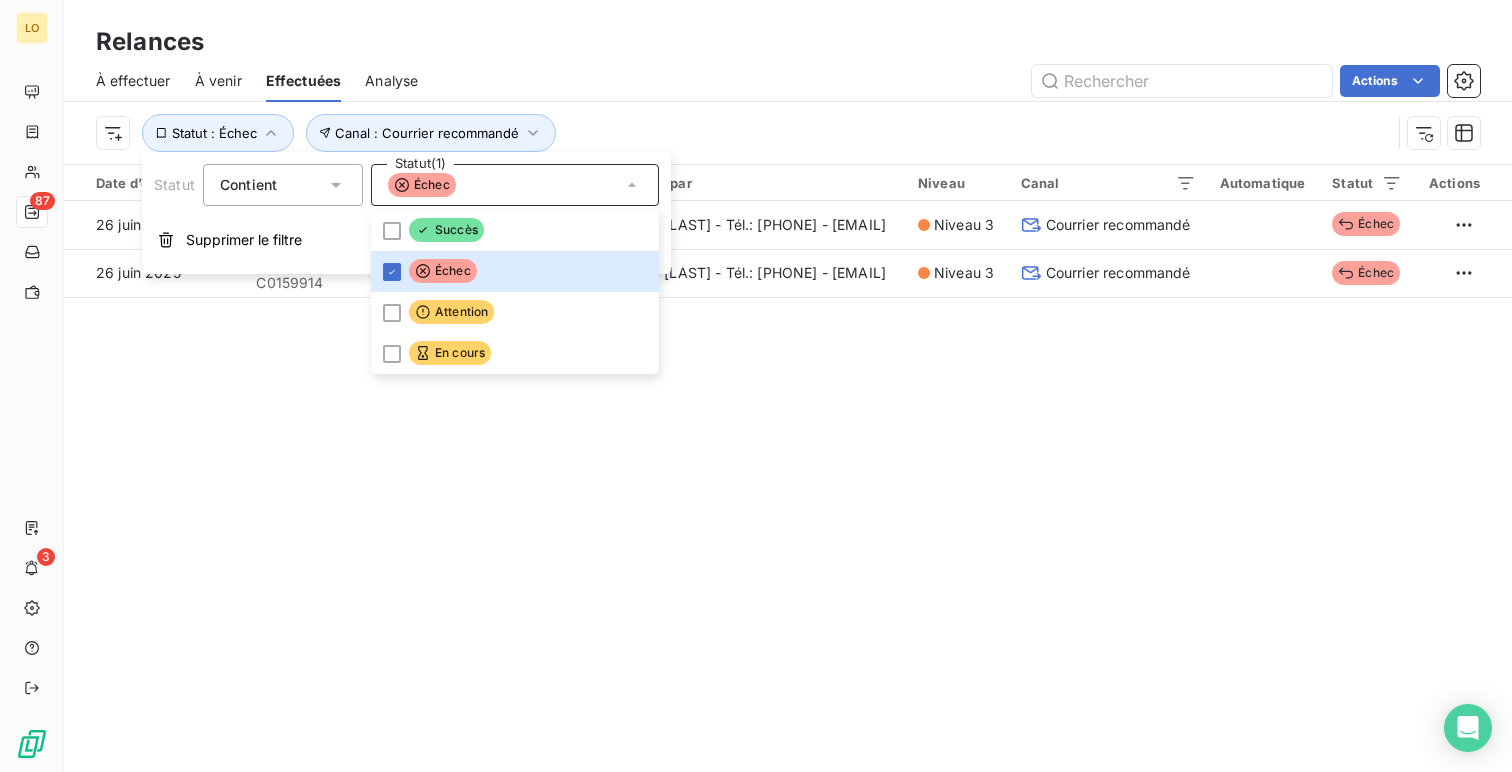 click on "Actions" at bounding box center (961, 81) 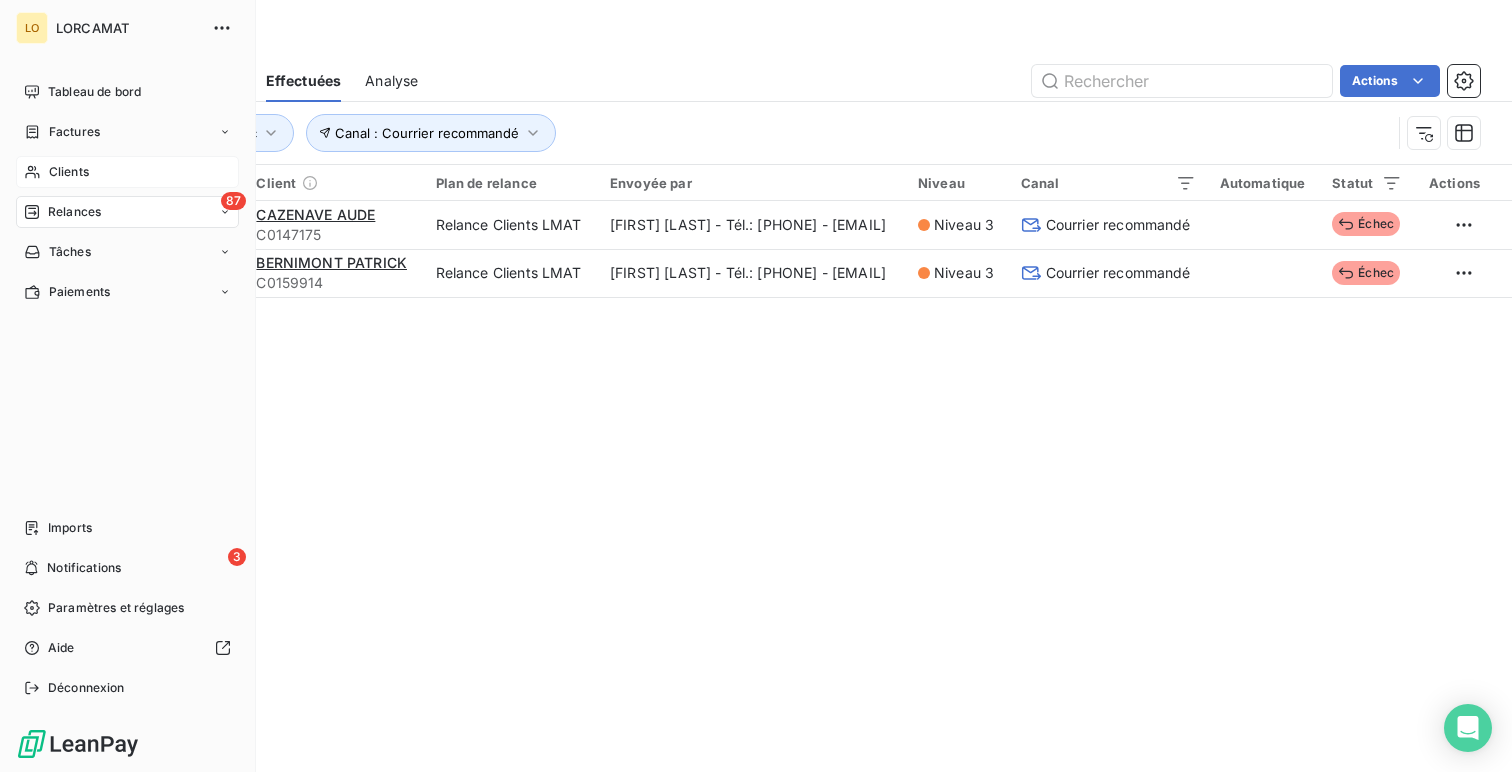 click on "Clients" at bounding box center (127, 172) 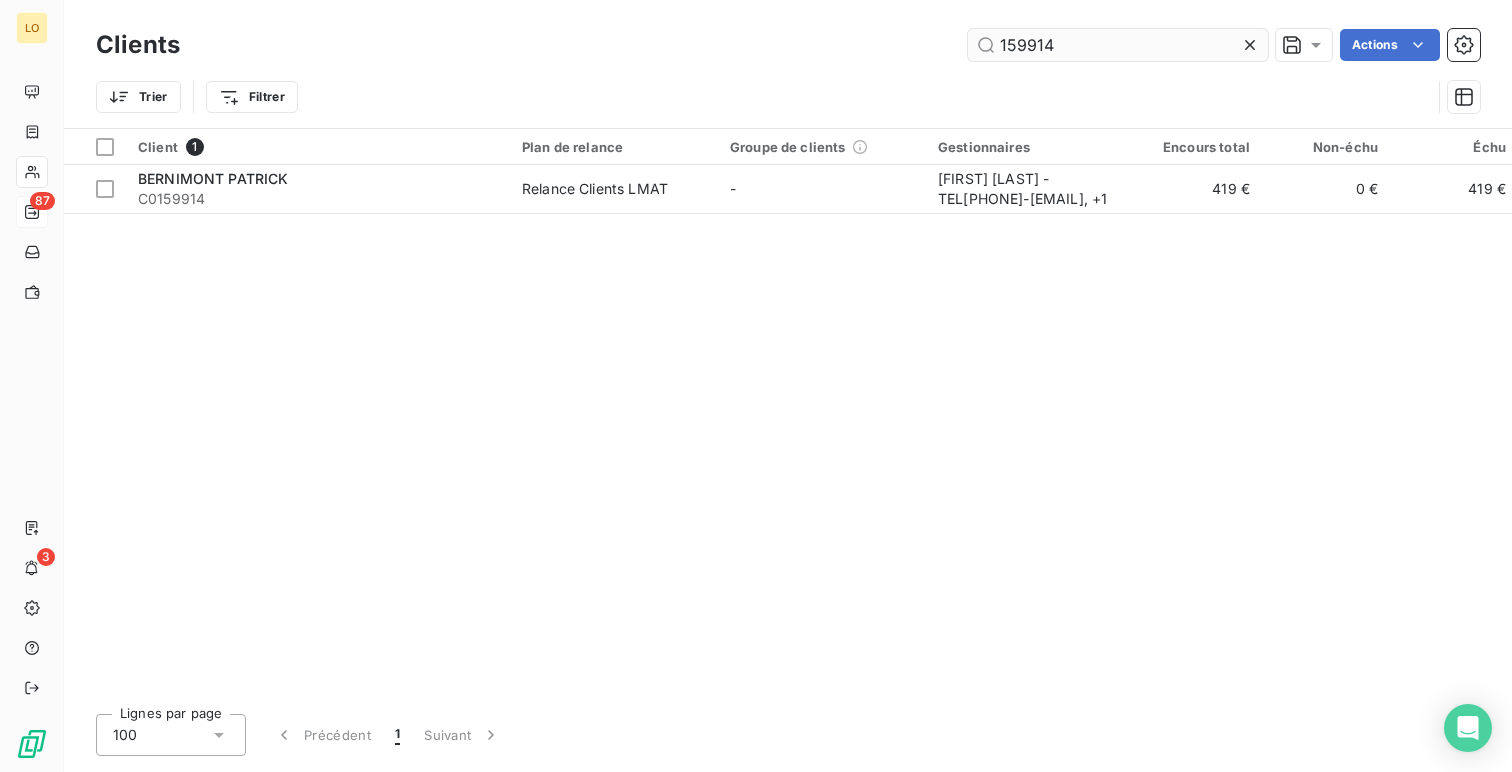 click on "159914" at bounding box center [1118, 45] 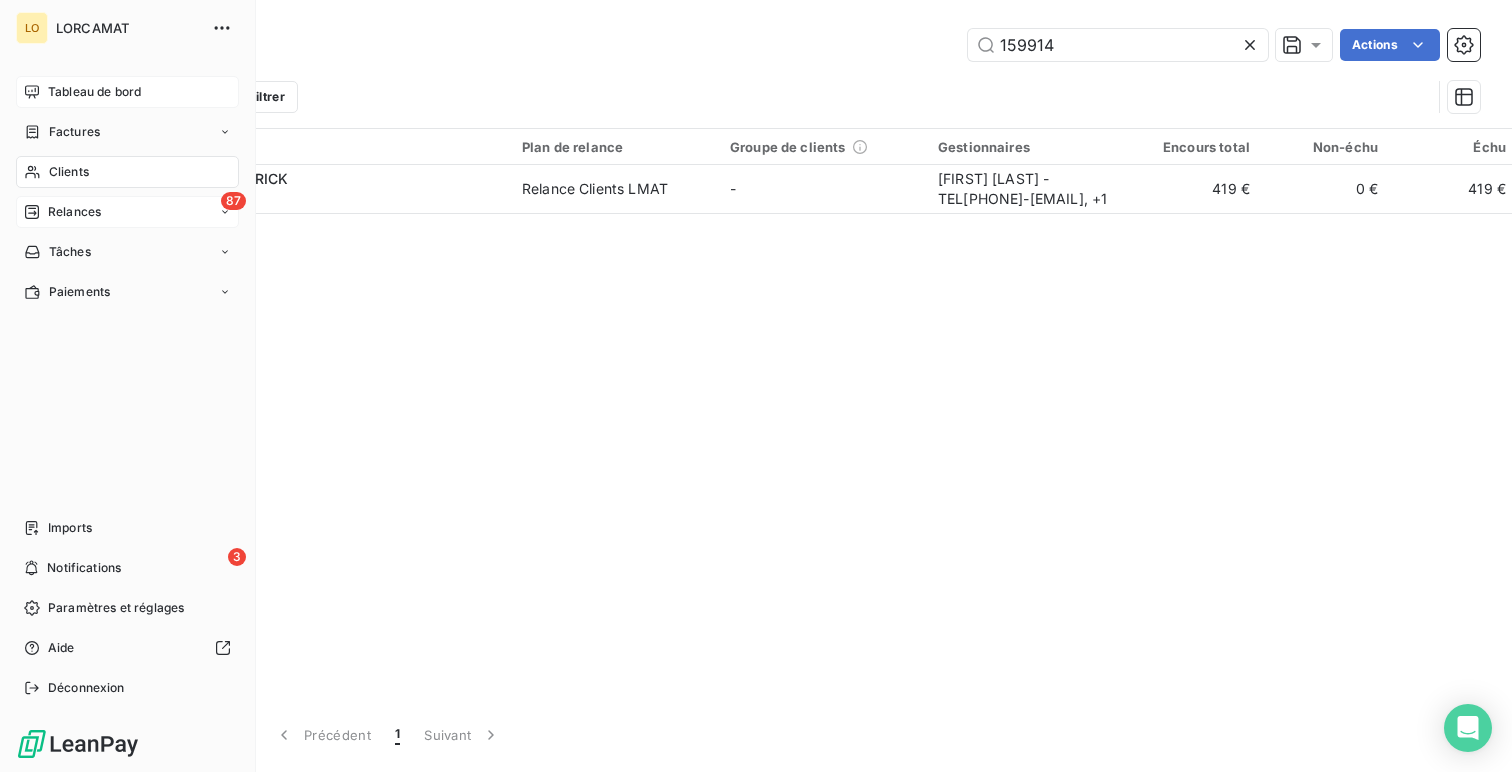 click on "Tableau de bord" at bounding box center (94, 92) 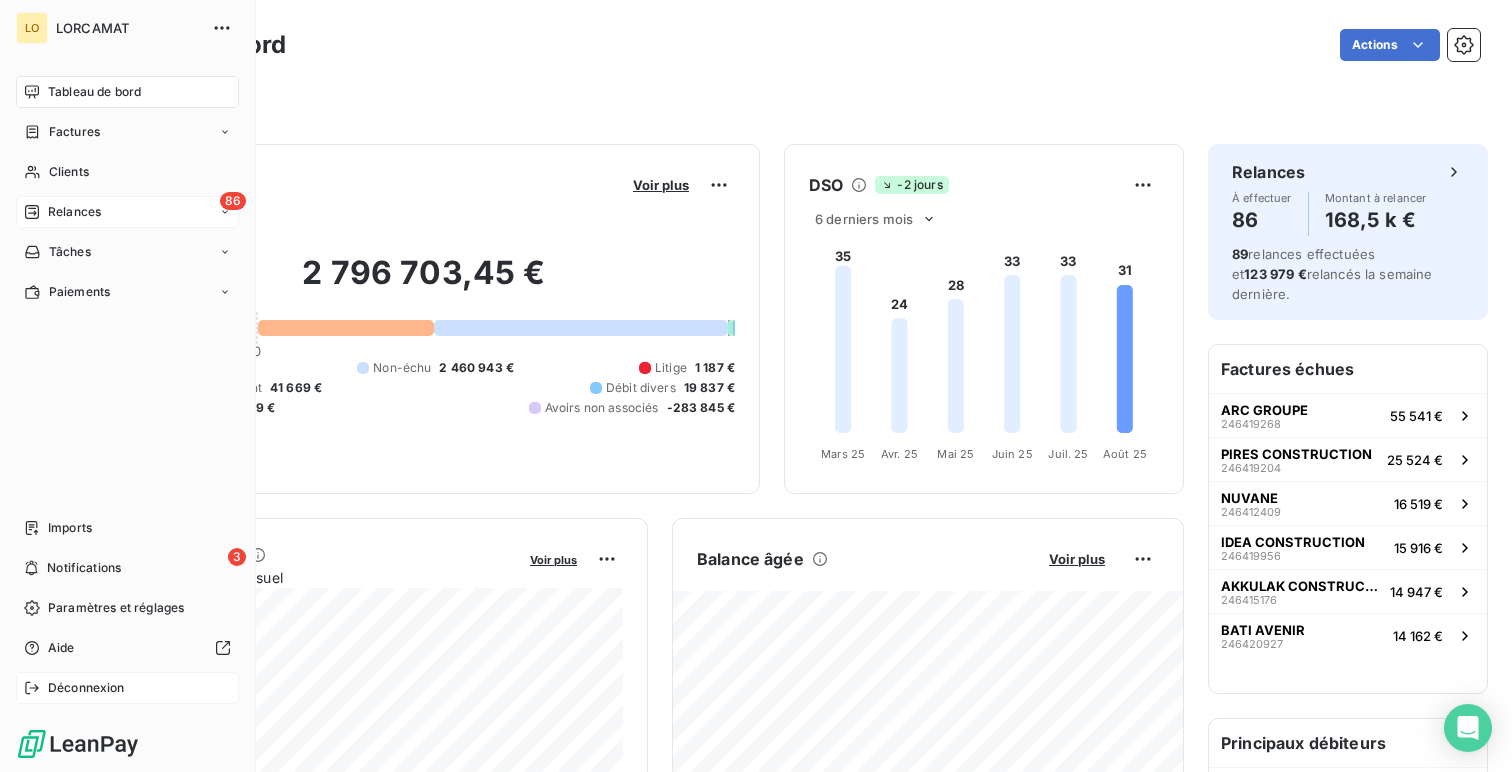 click on "Déconnexion" at bounding box center (86, 688) 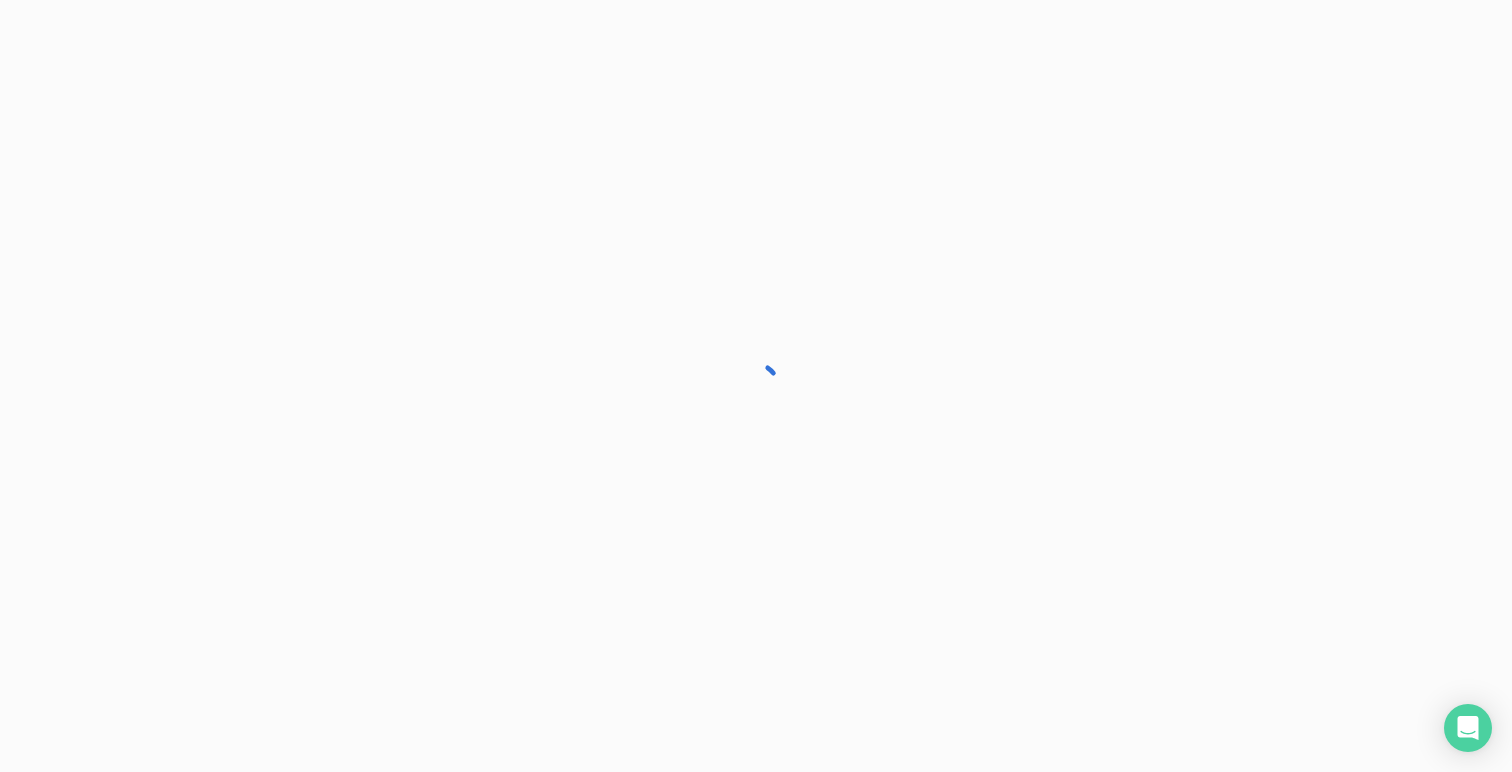 scroll, scrollTop: 0, scrollLeft: 0, axis: both 